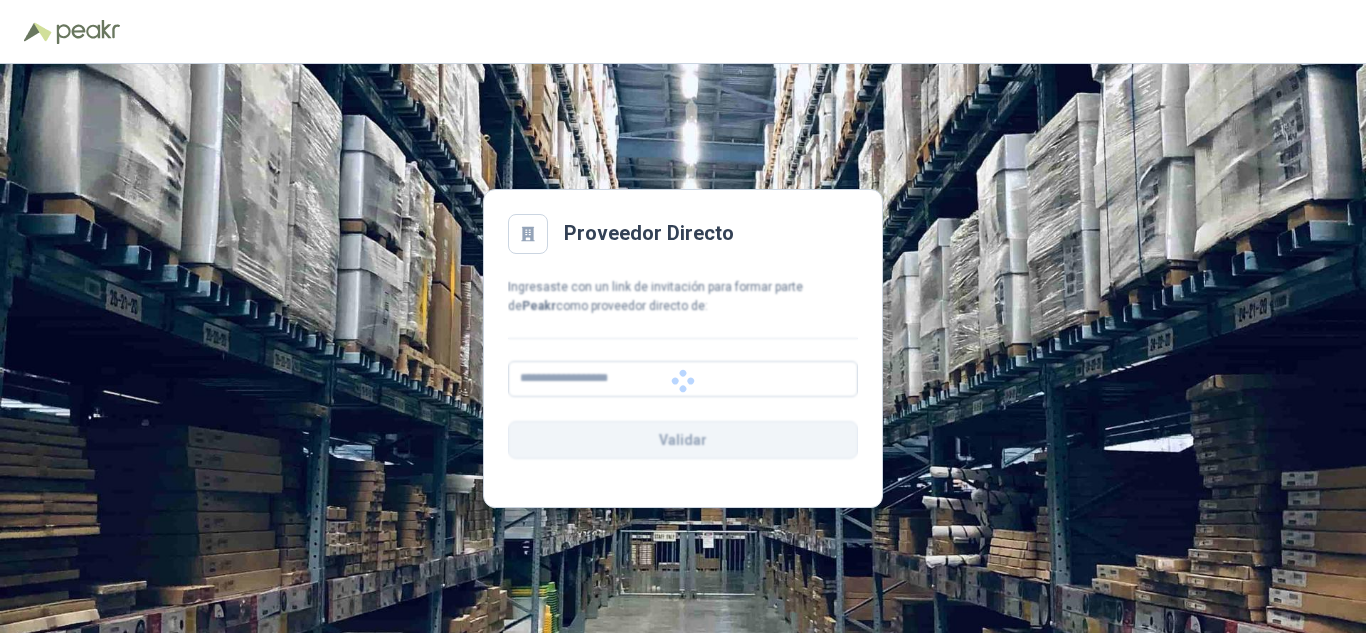 scroll, scrollTop: 0, scrollLeft: 0, axis: both 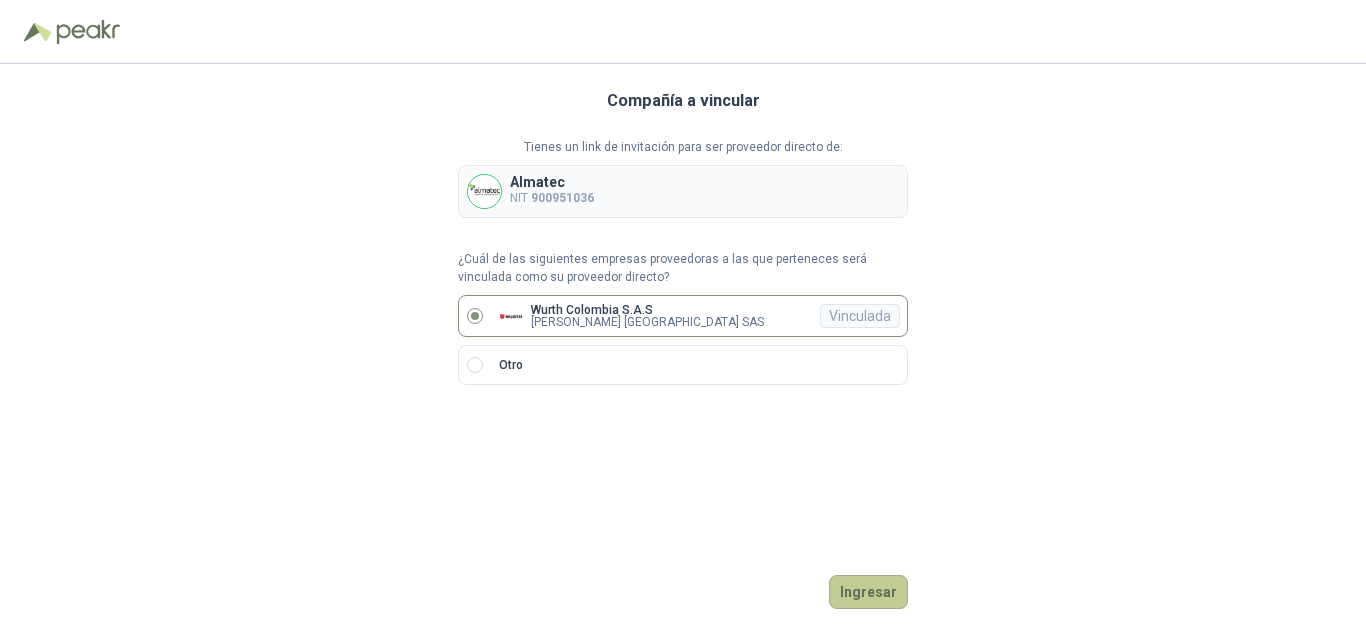 click on "Ingresar" at bounding box center (868, 592) 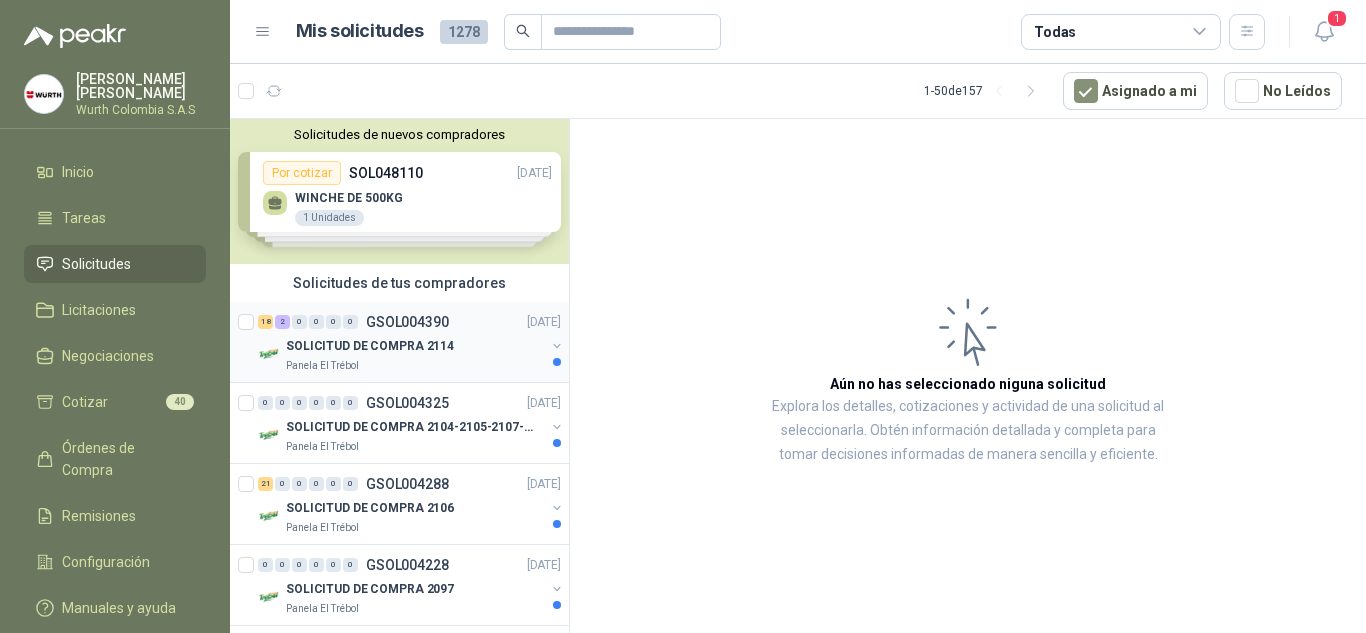 click on "SOLICITUD DE COMPRA 2114" at bounding box center (415, 346) 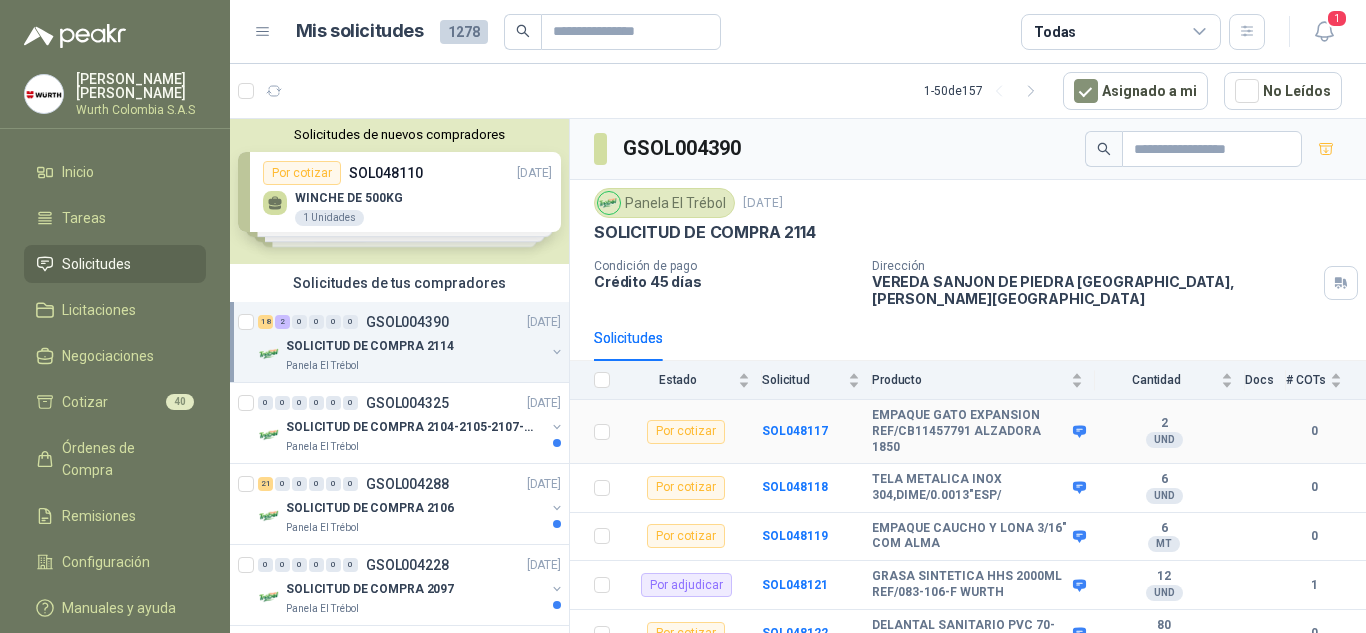 scroll, scrollTop: 40, scrollLeft: 0, axis: vertical 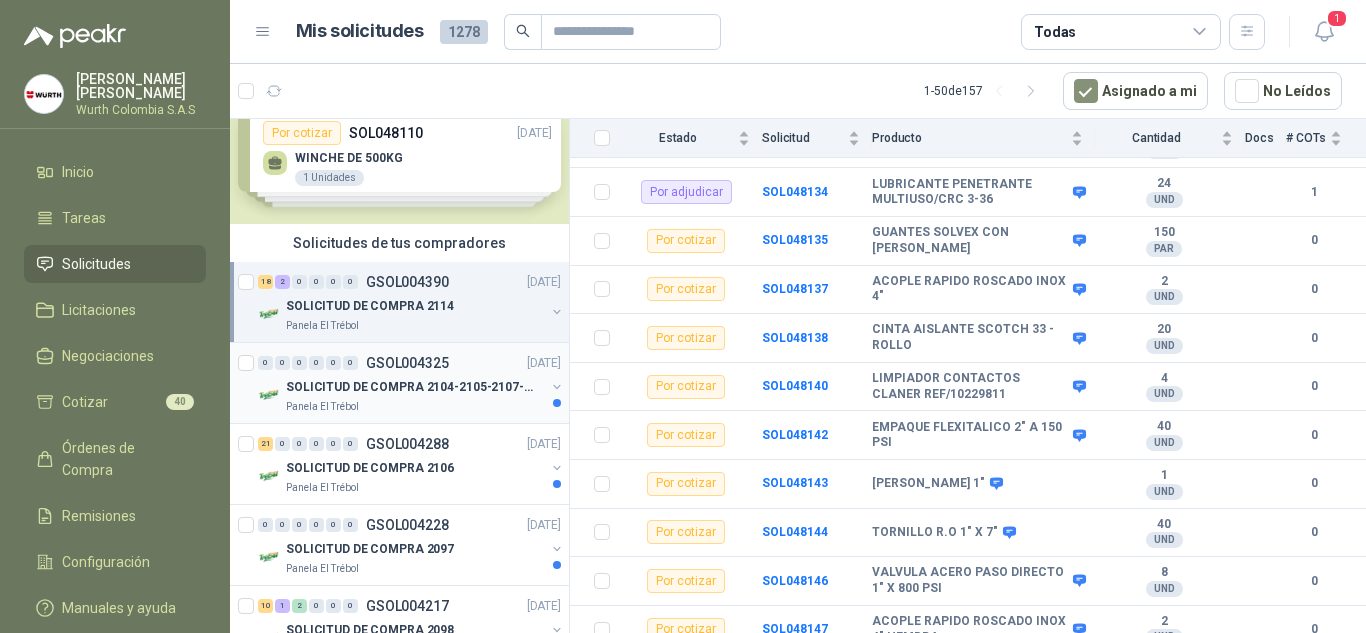 click on "SOLICITUD DE COMPRA 2104-2105-2107-2110" at bounding box center [415, 387] 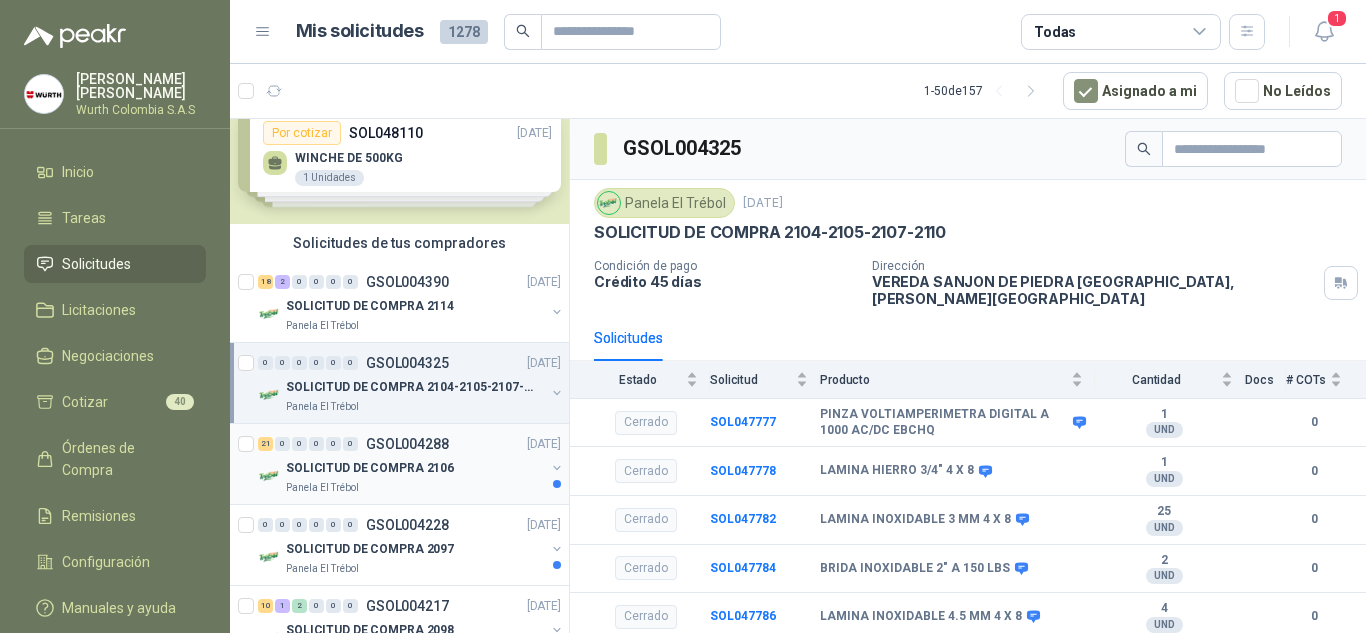click on "SOLICITUD DE COMPRA 2106" at bounding box center [415, 468] 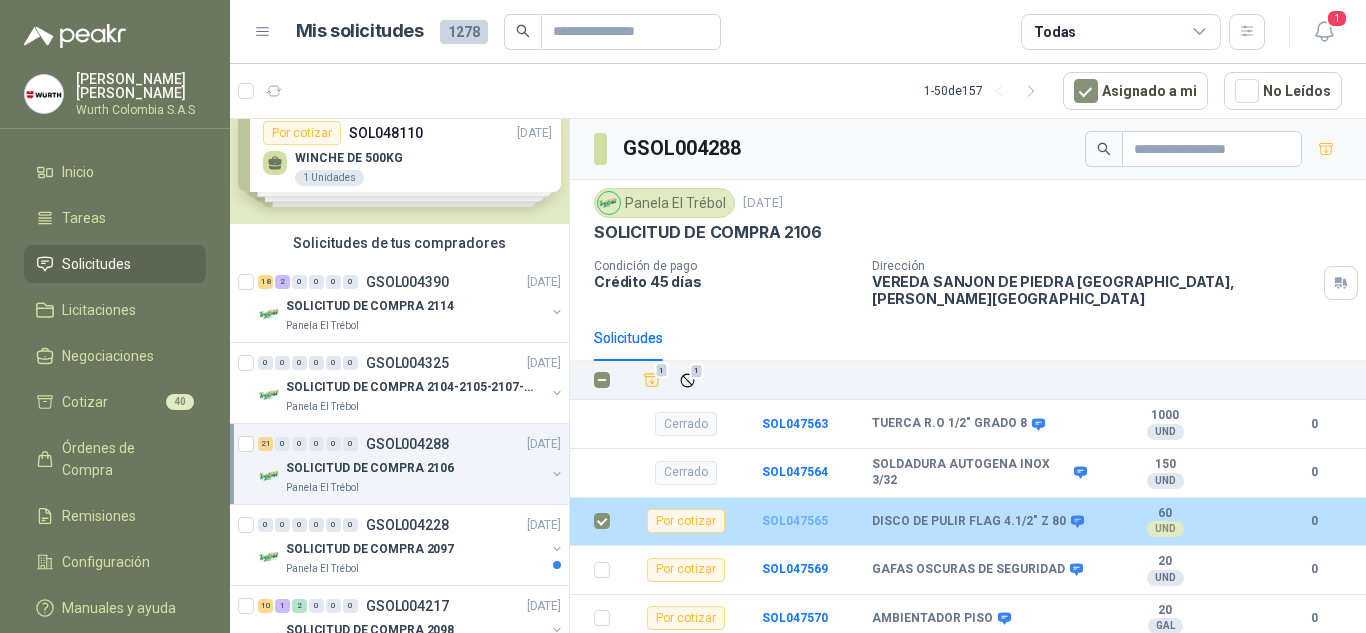 click on "SOL047565" at bounding box center [795, 521] 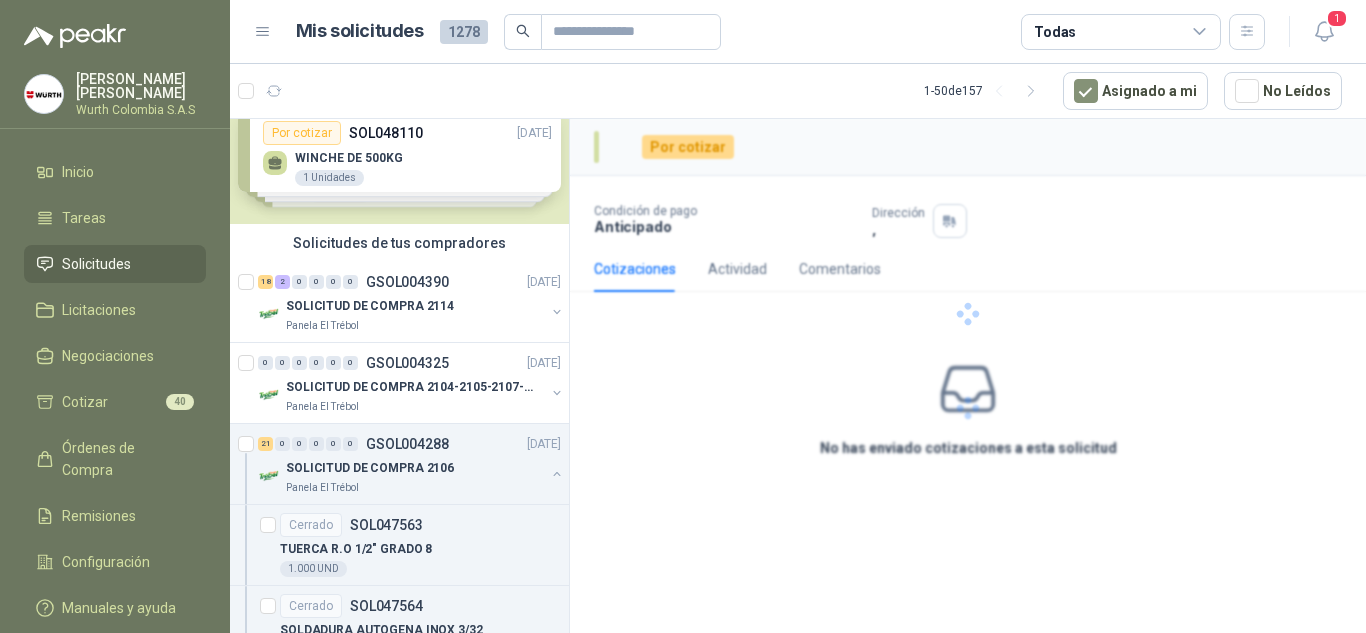 click at bounding box center (968, 314) 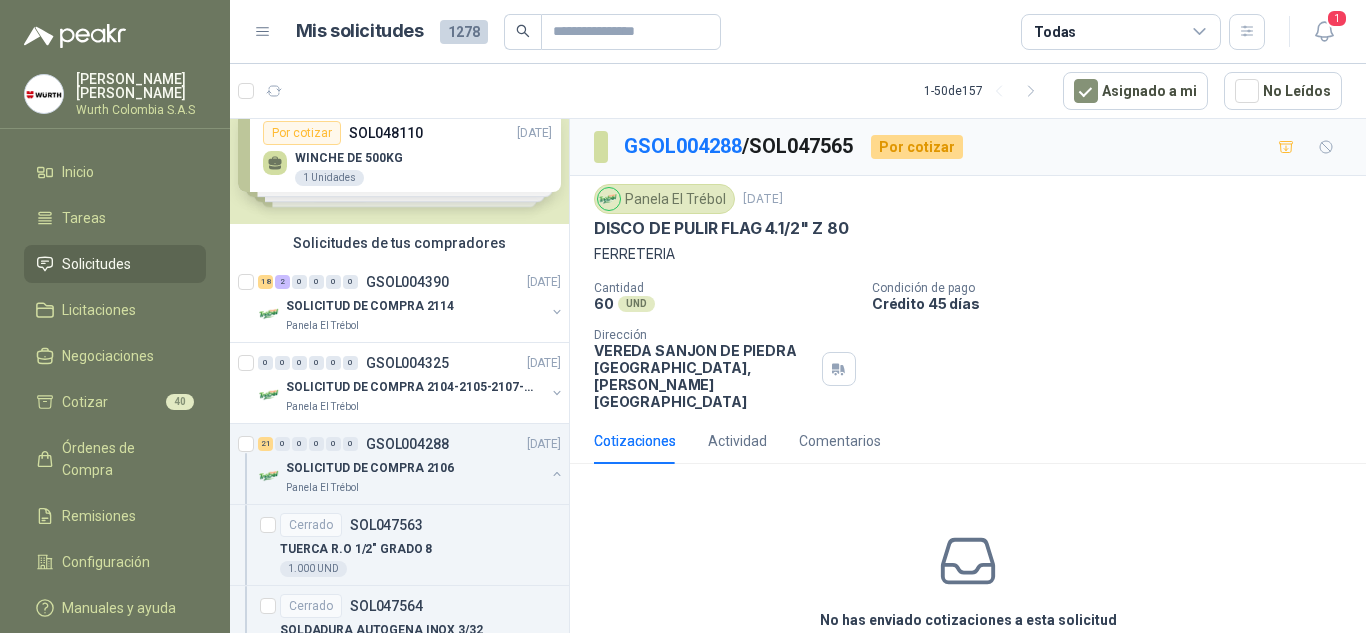 click 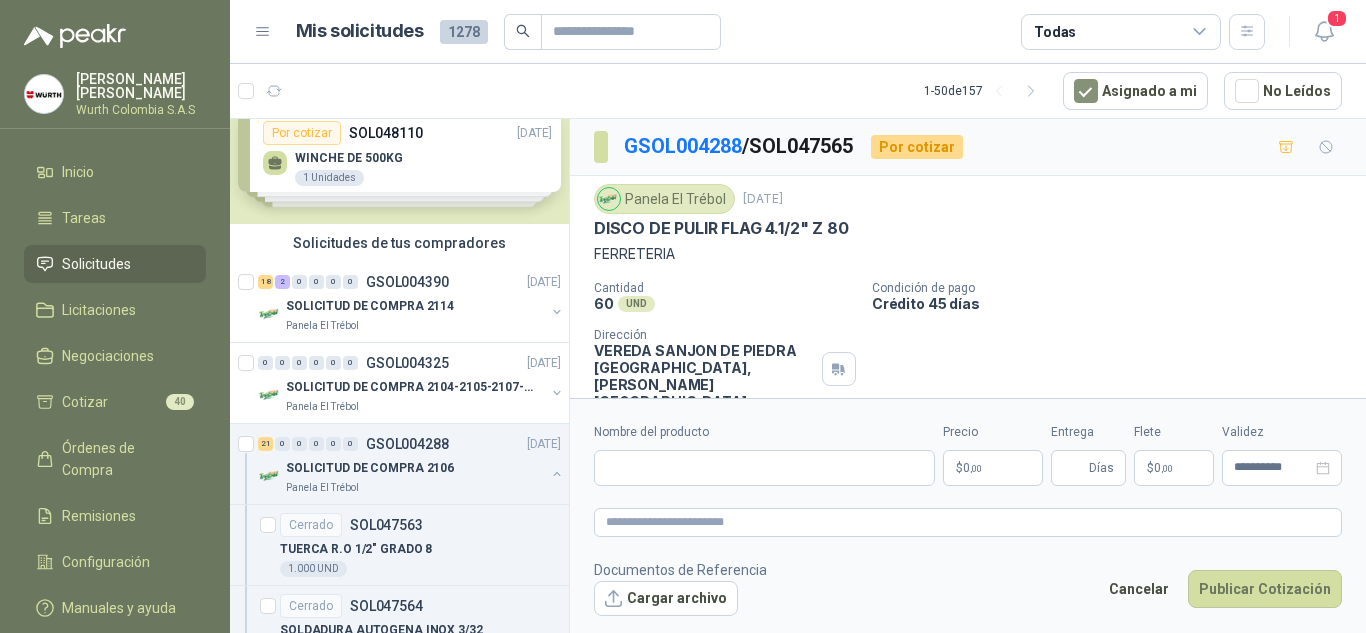 type 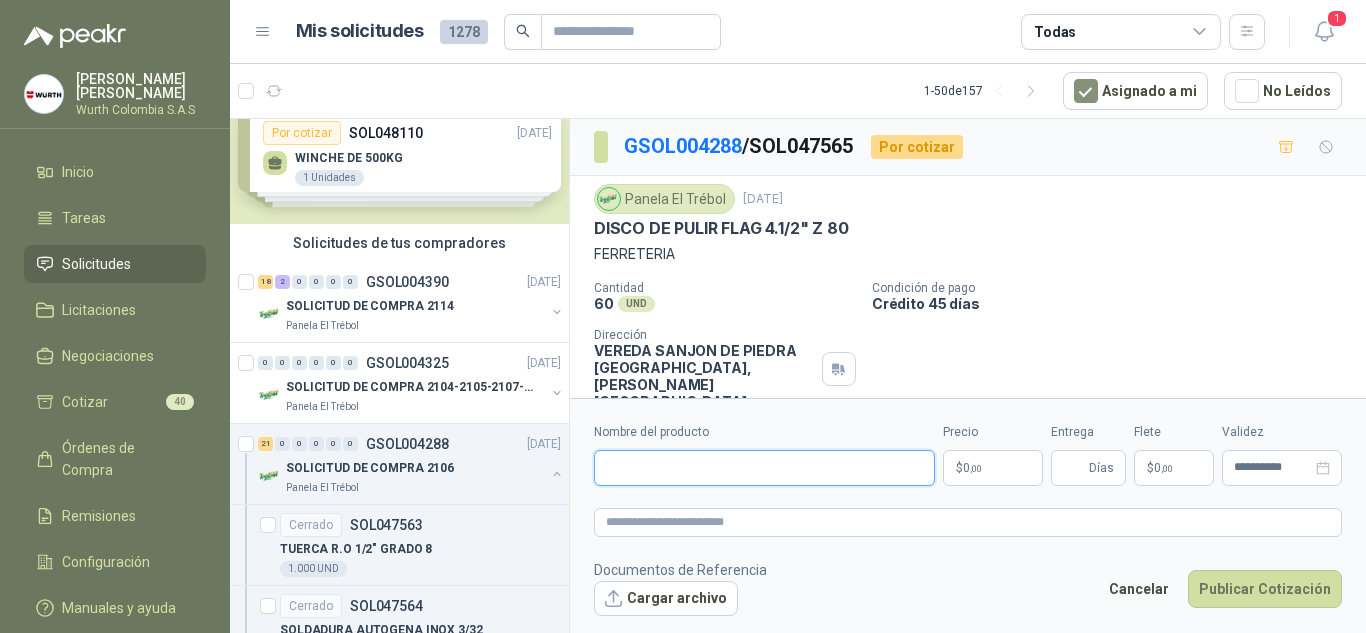 paste on "**********" 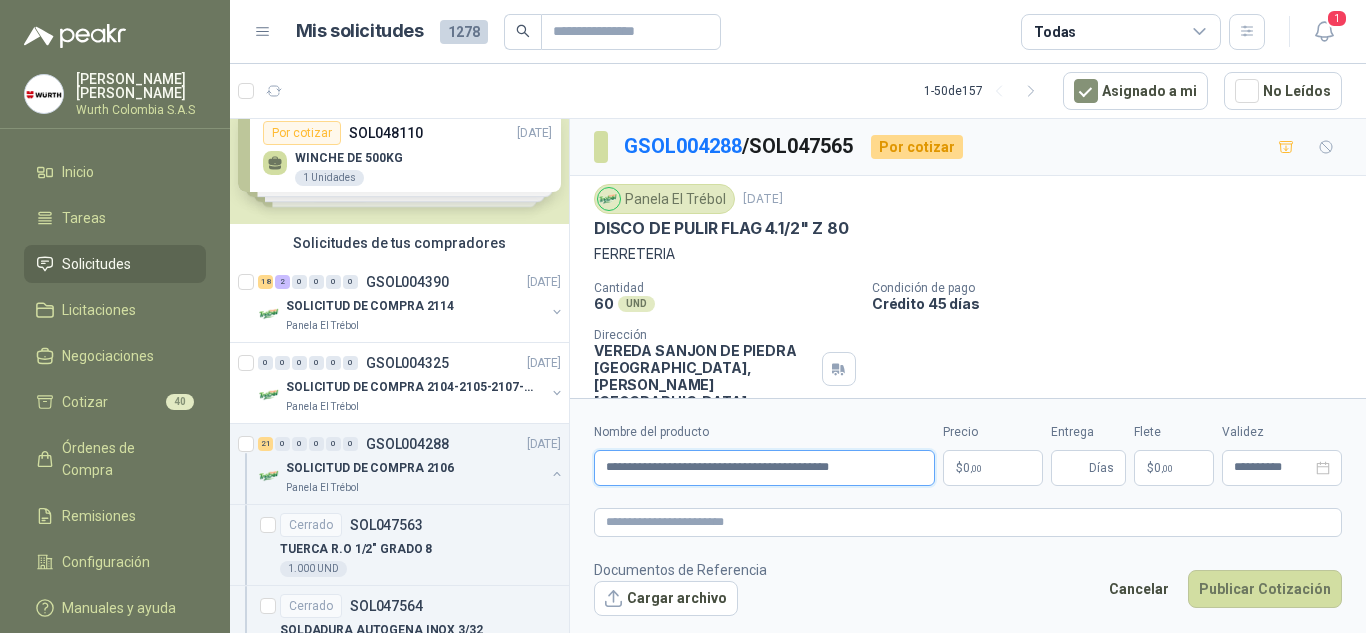 type on "**********" 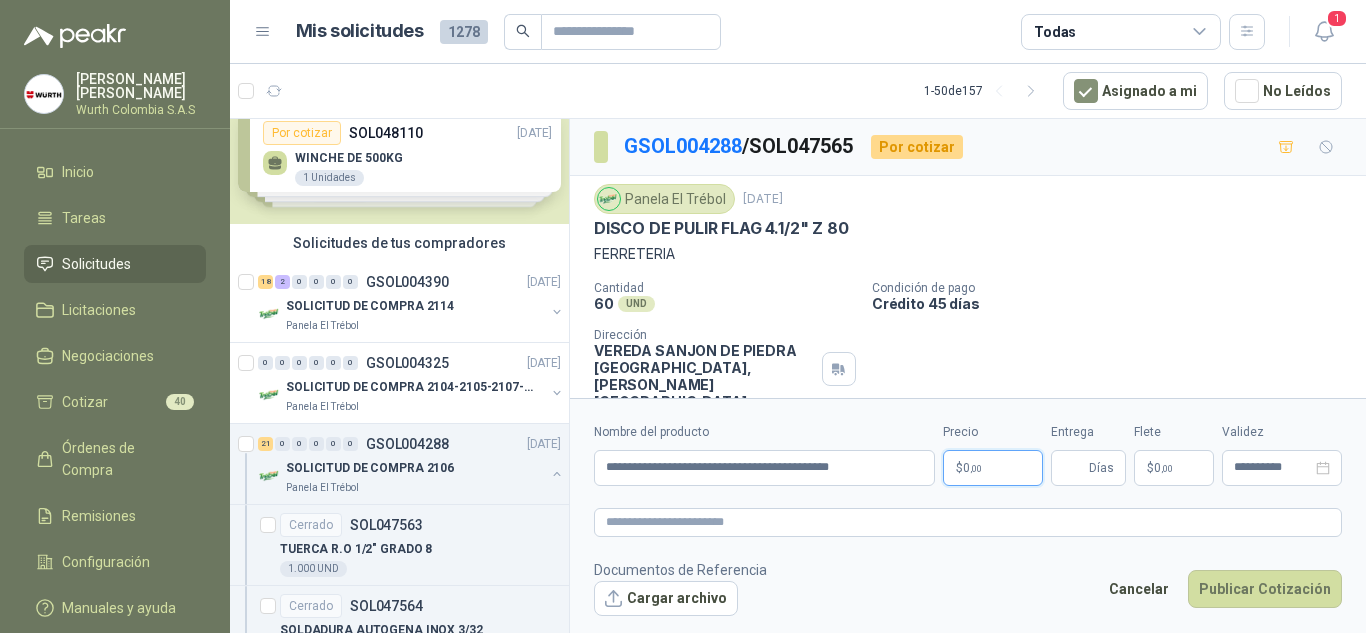 click on "$  0 ,00" at bounding box center [993, 468] 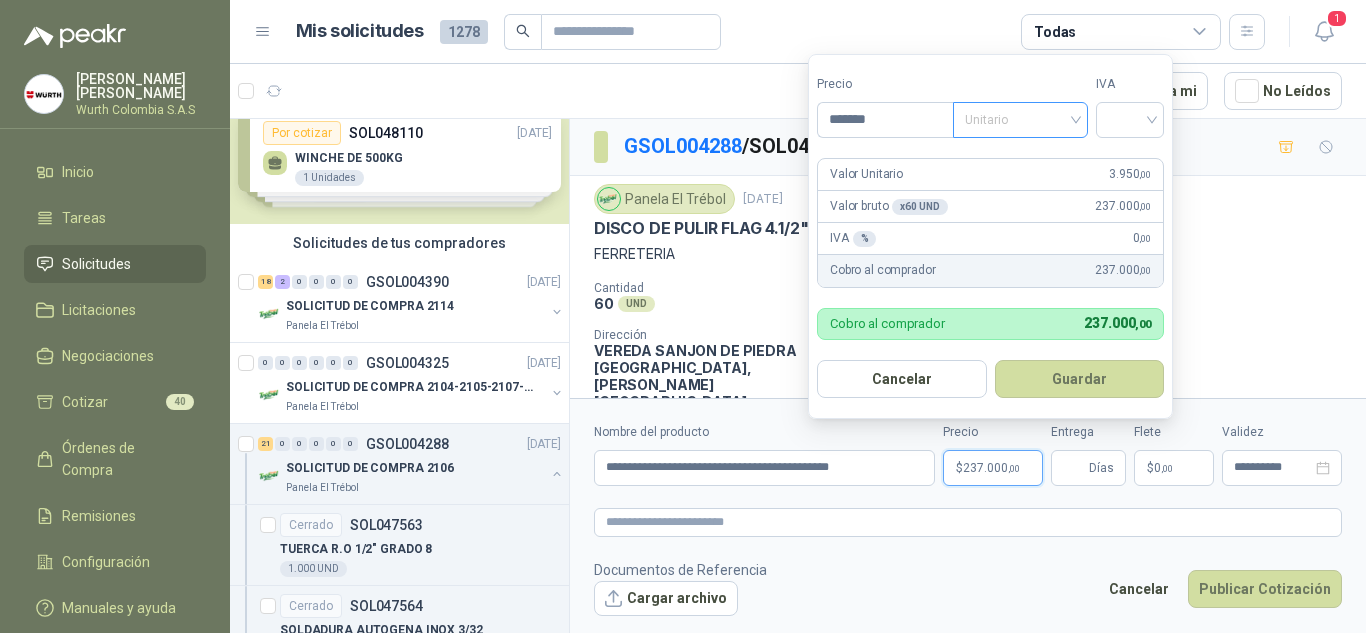 click on "Unitario" at bounding box center (1020, 120) 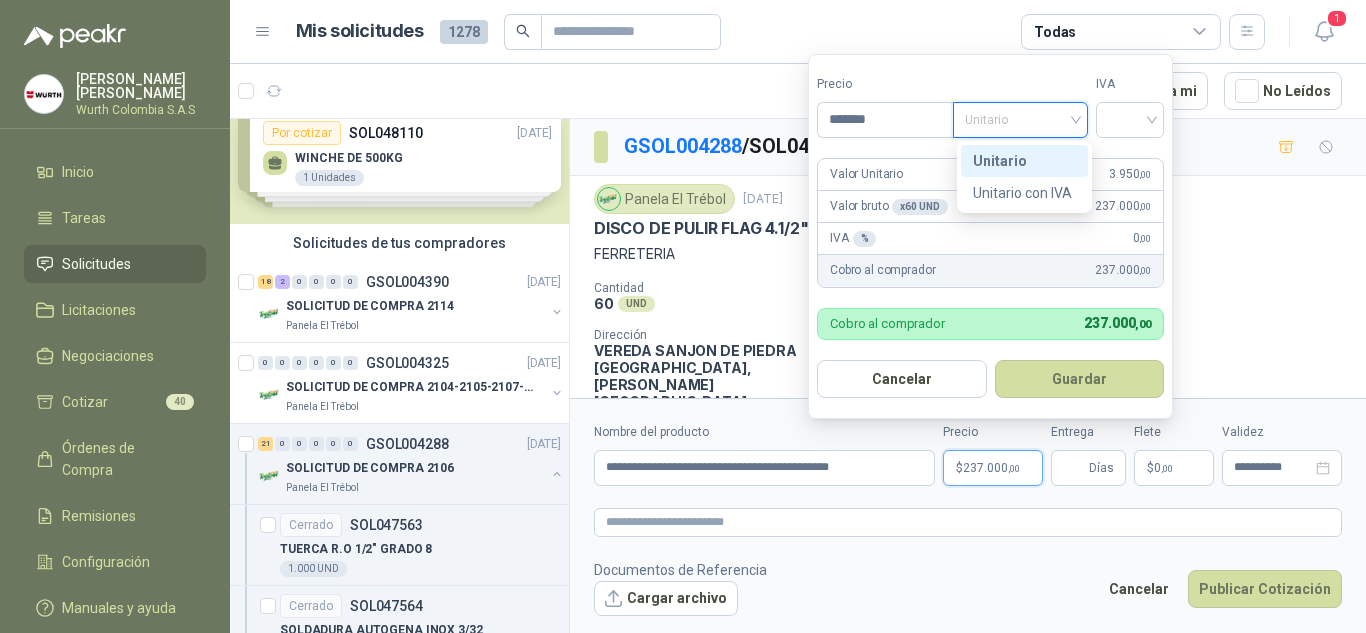 click on "Unitario" at bounding box center (1024, 161) 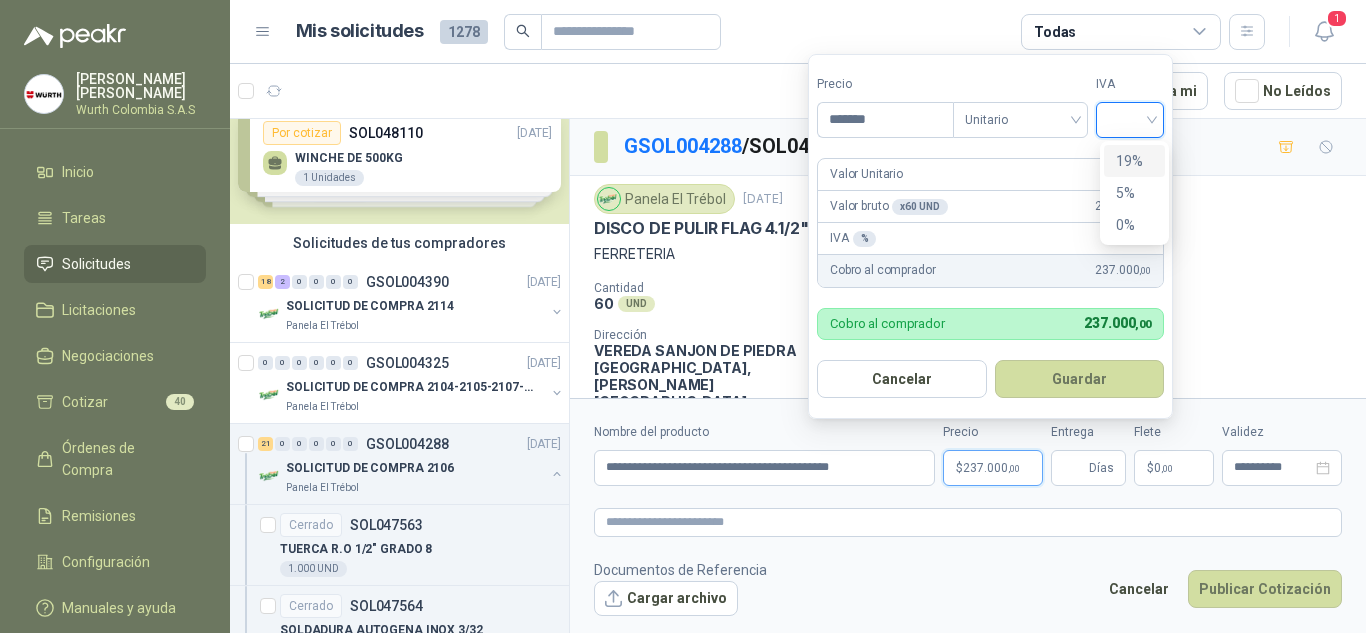 click at bounding box center [1130, 118] 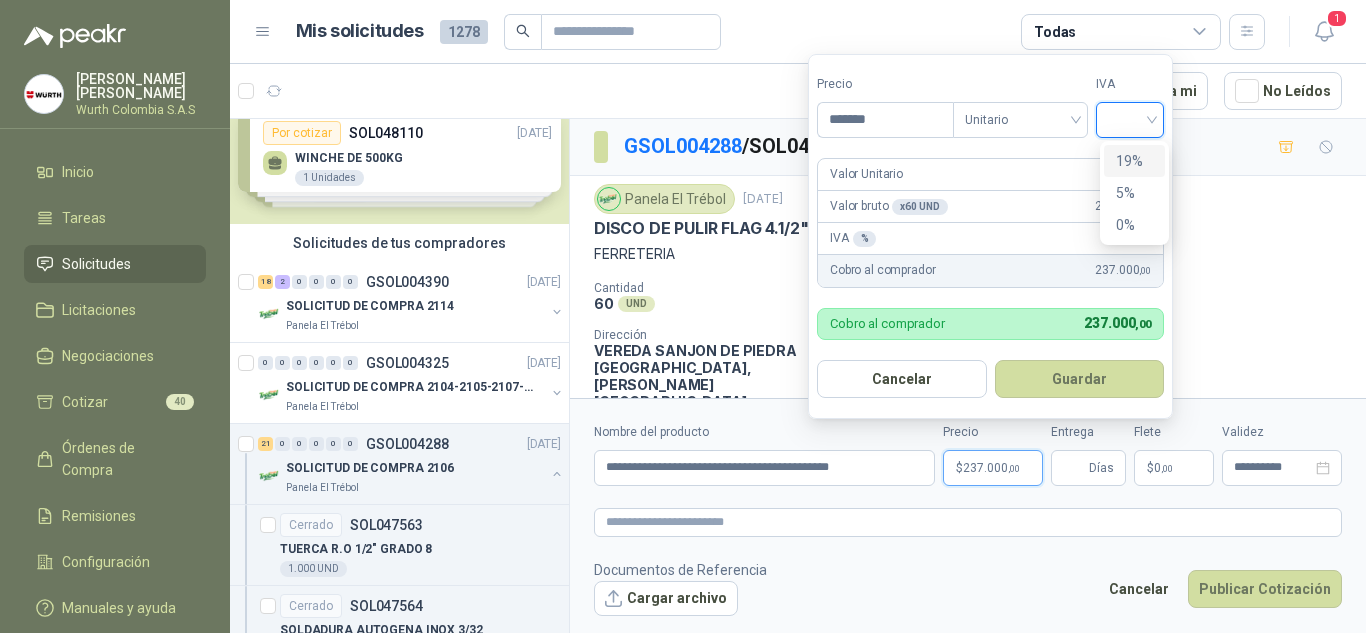 click on "19%" at bounding box center (1134, 161) 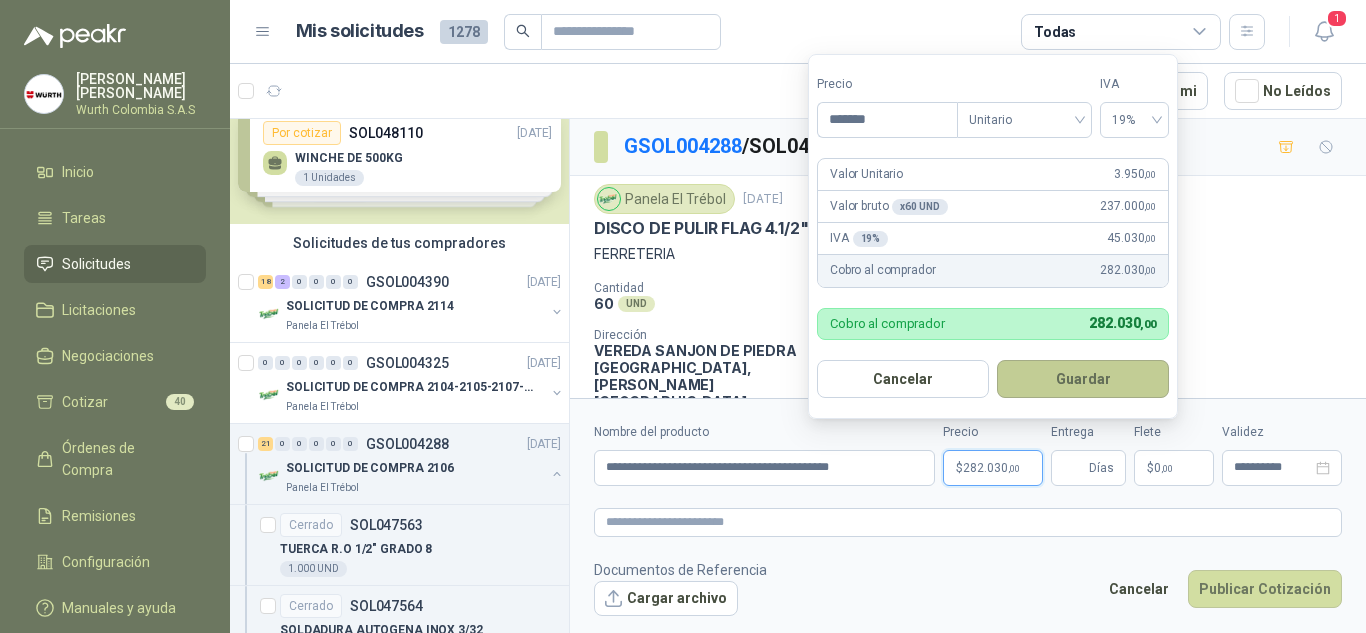 click on "Guardar" at bounding box center (1083, 379) 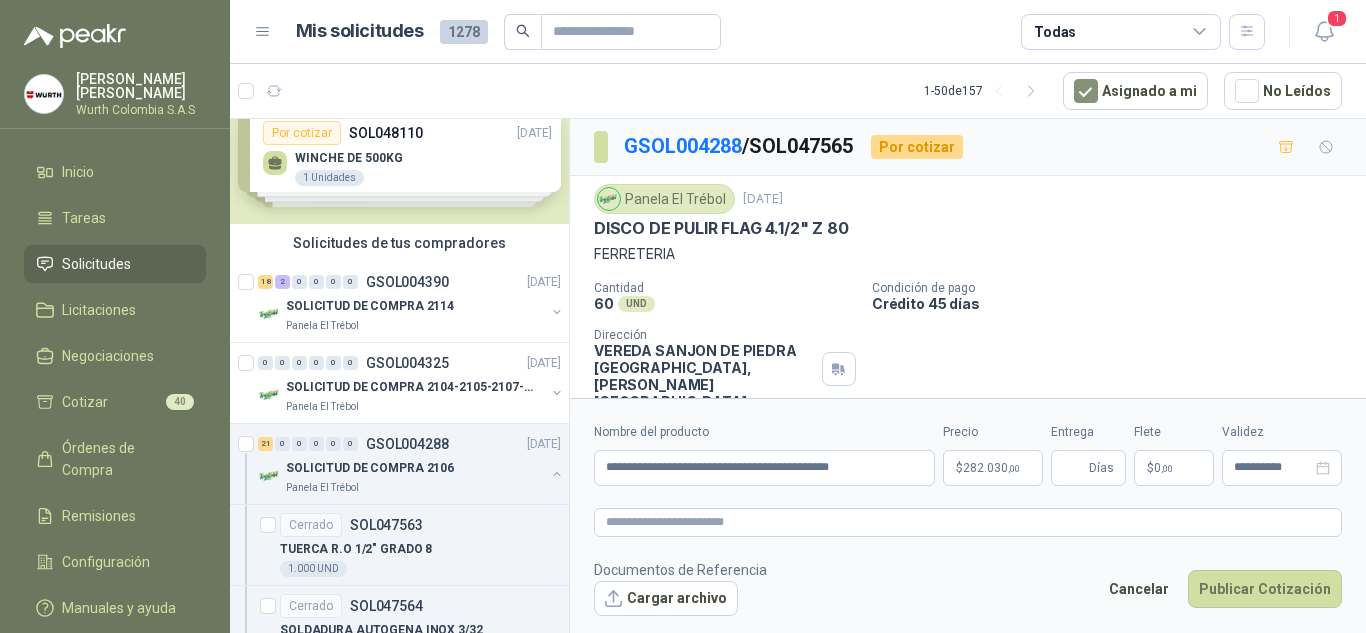 click on "**********" at bounding box center (968, 519) 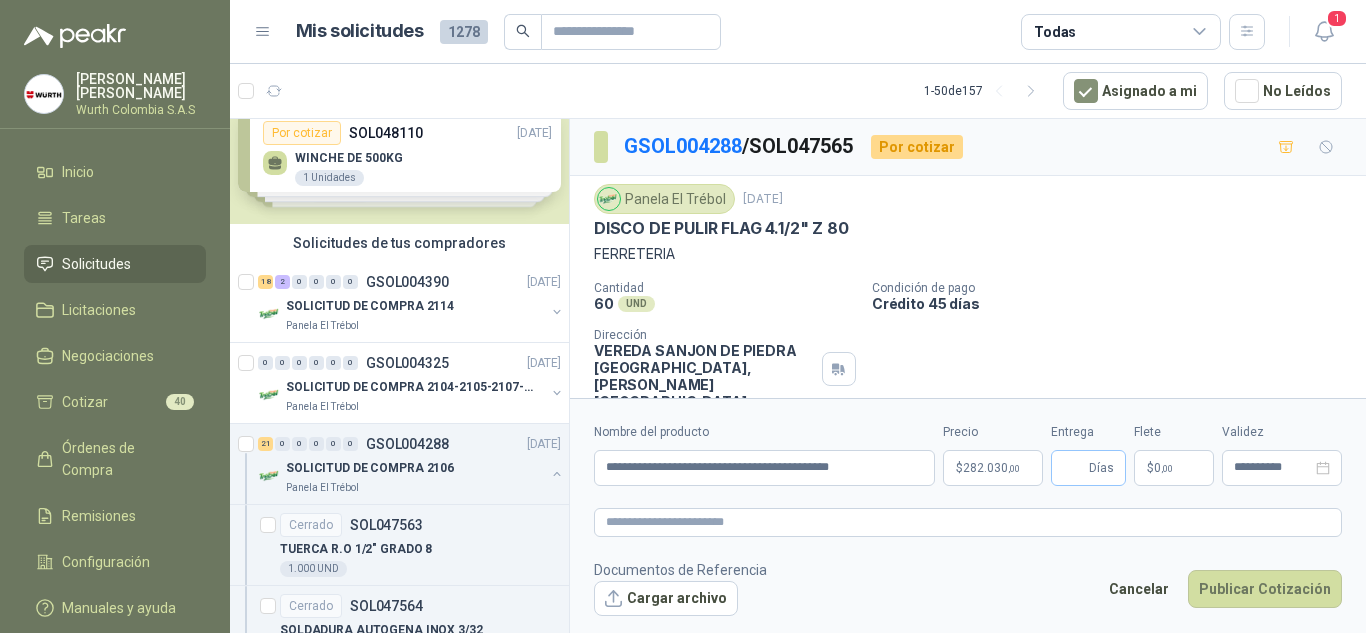 click on "Días" at bounding box center [1101, 468] 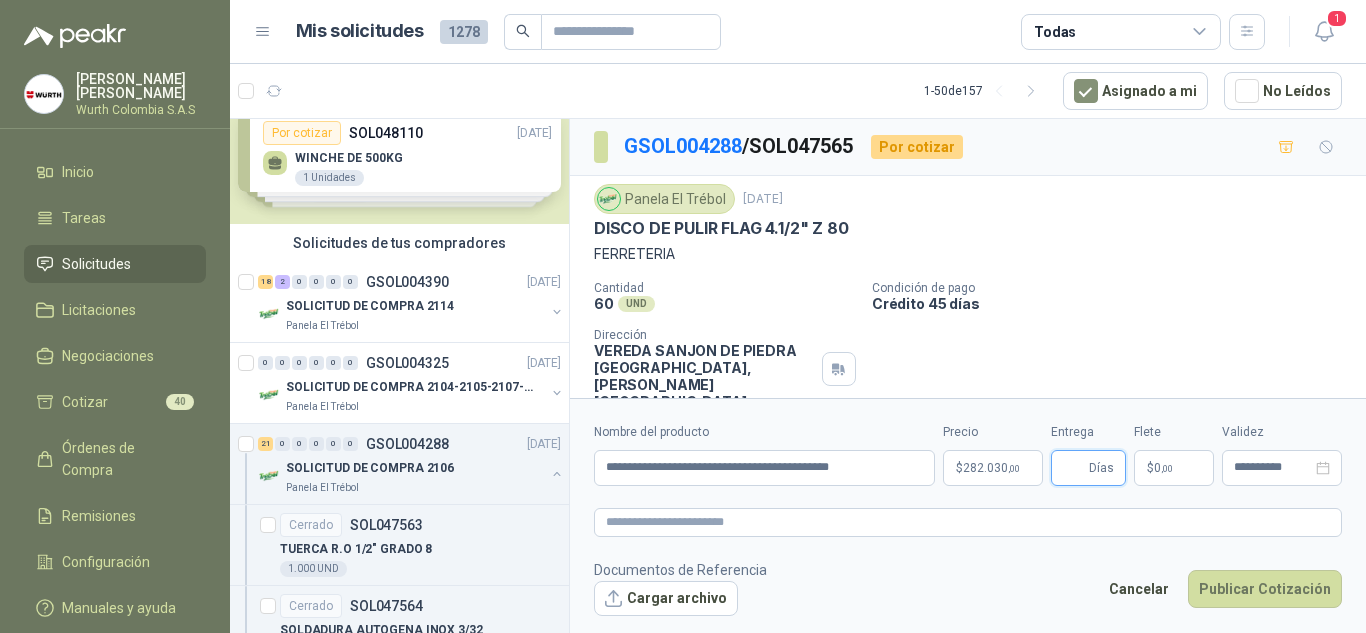 type on "*" 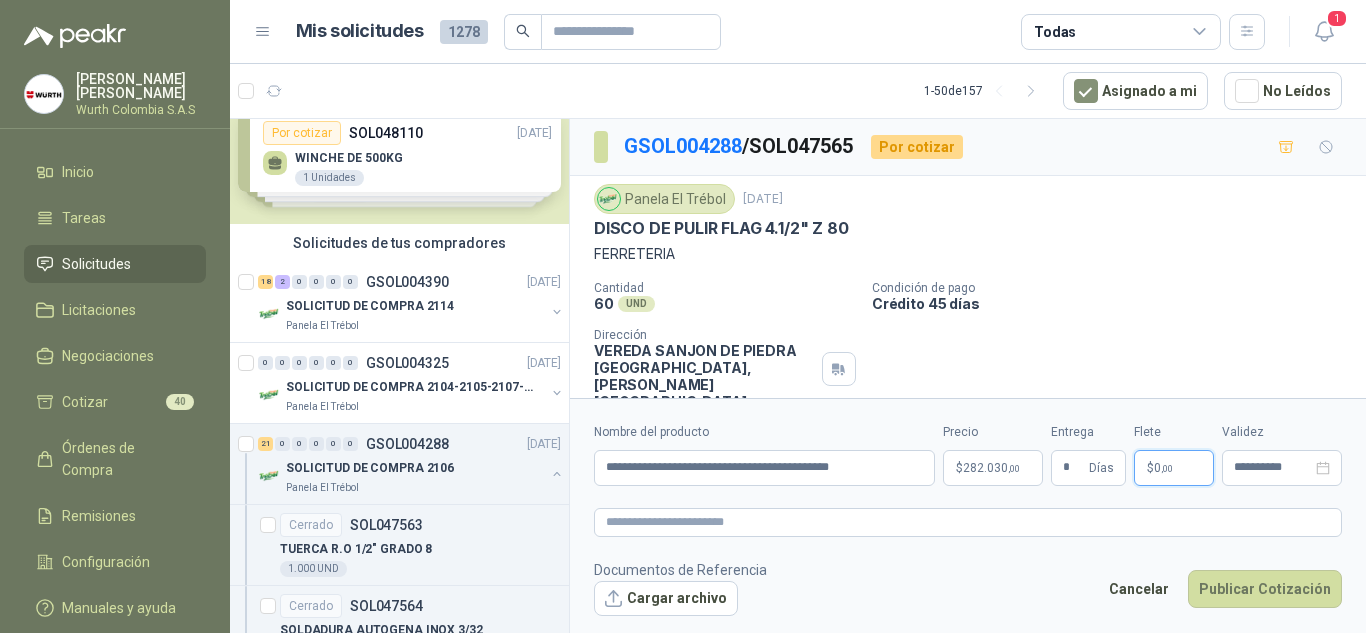 click on "$    0 ,00" at bounding box center (1174, 468) 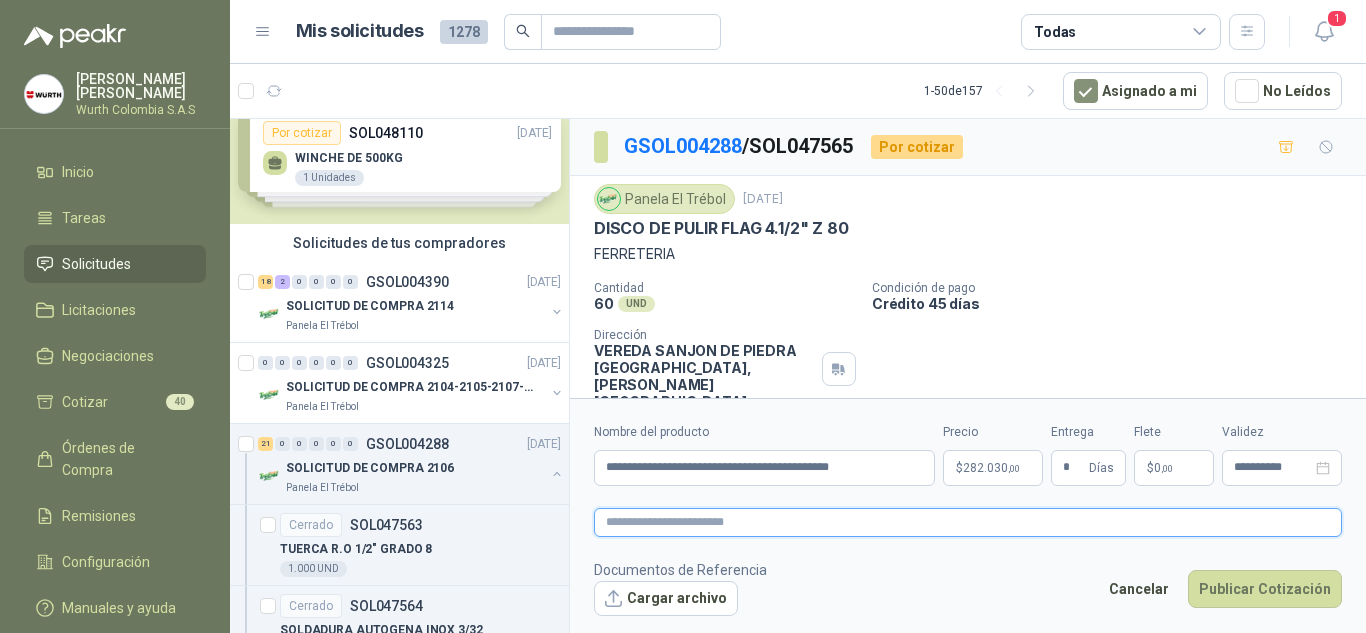 click at bounding box center [968, 522] 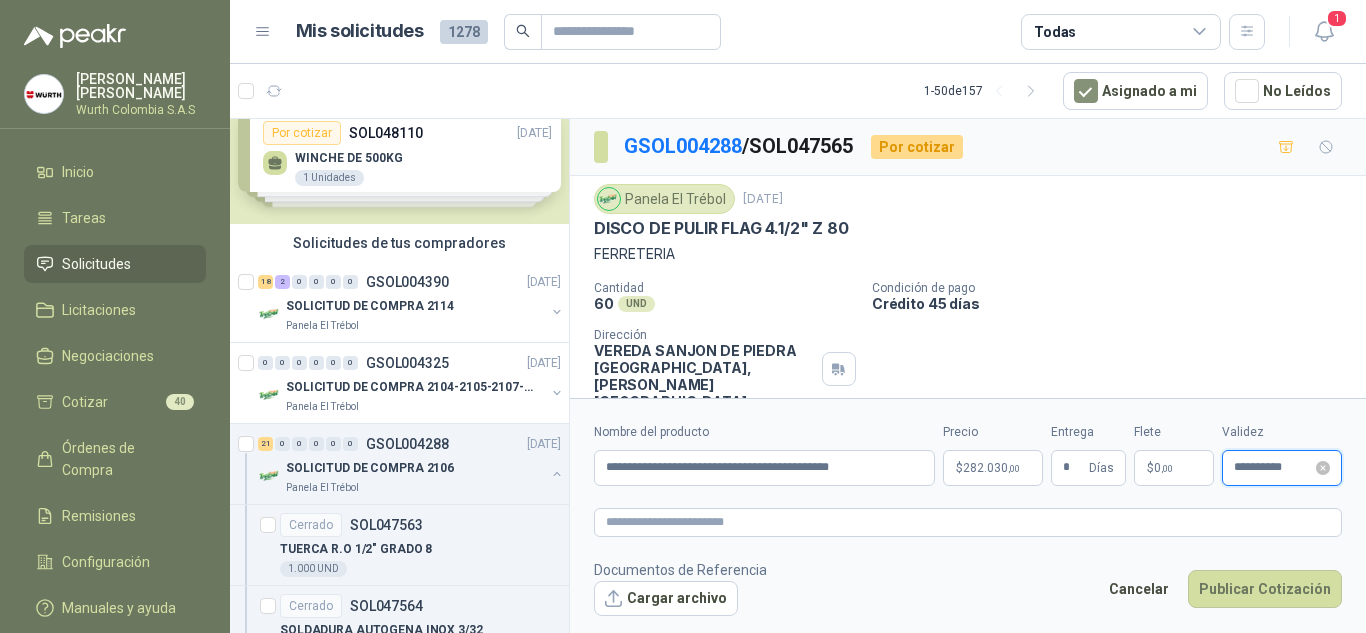 click on "**********" at bounding box center [1273, 467] 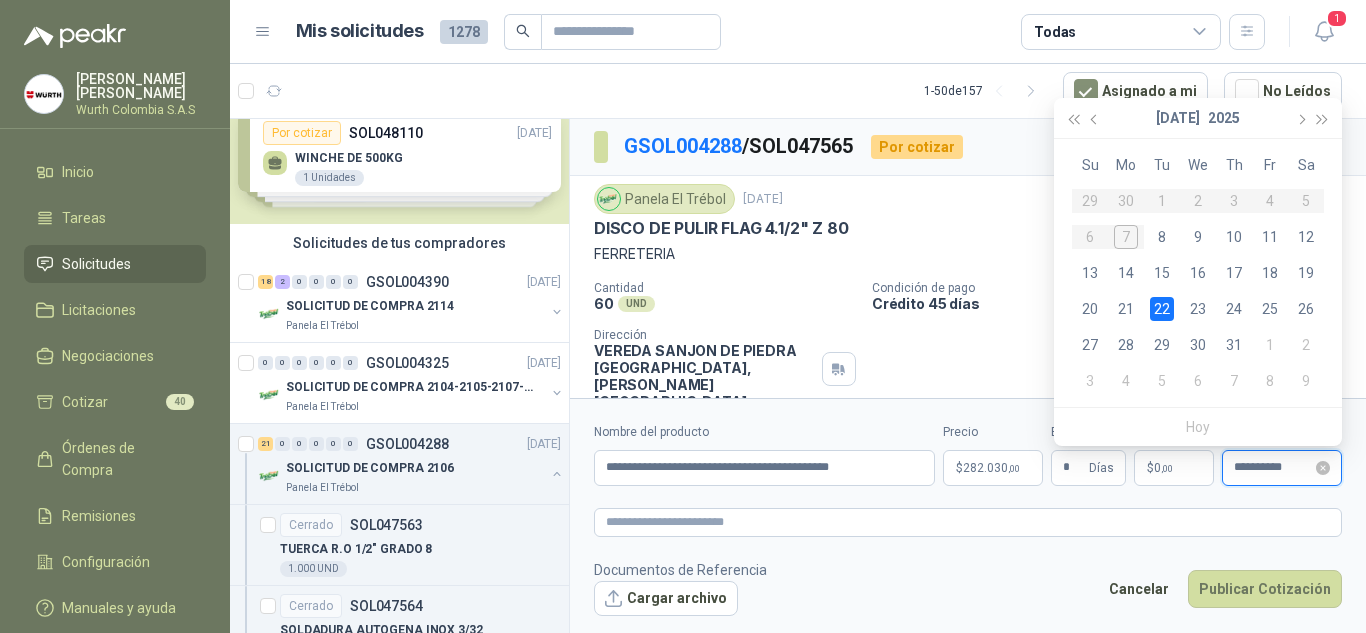 click on "**********" at bounding box center [1273, 467] 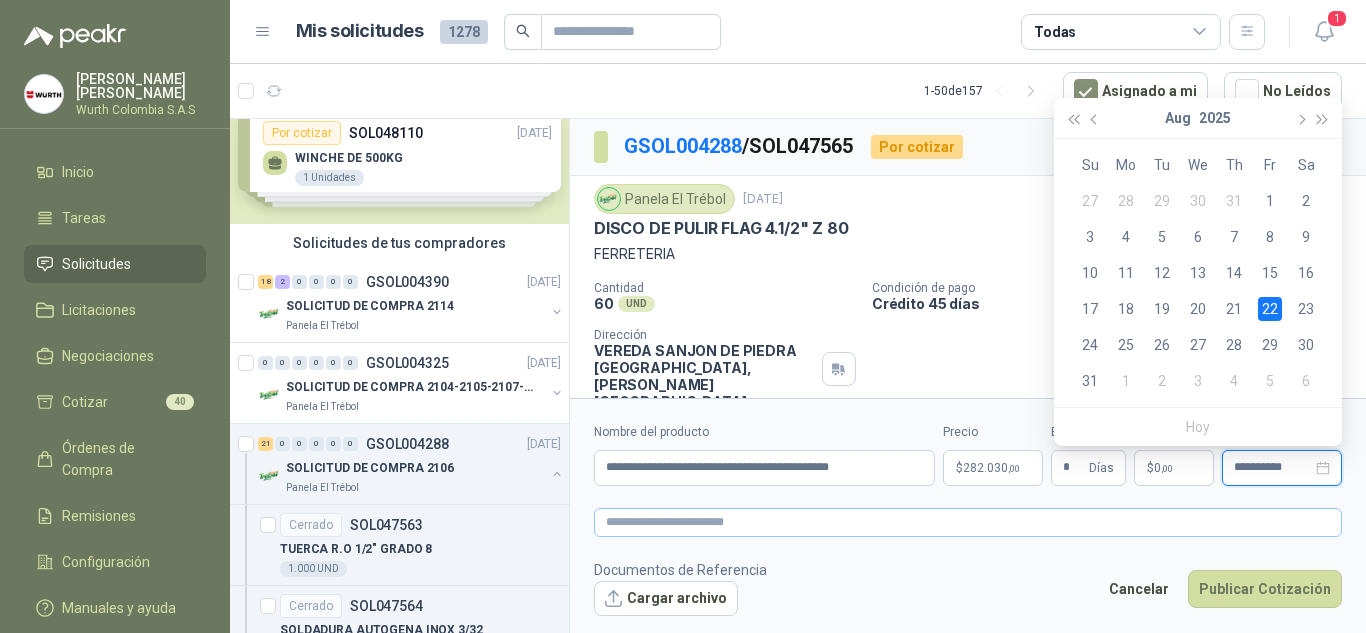 type on "**********" 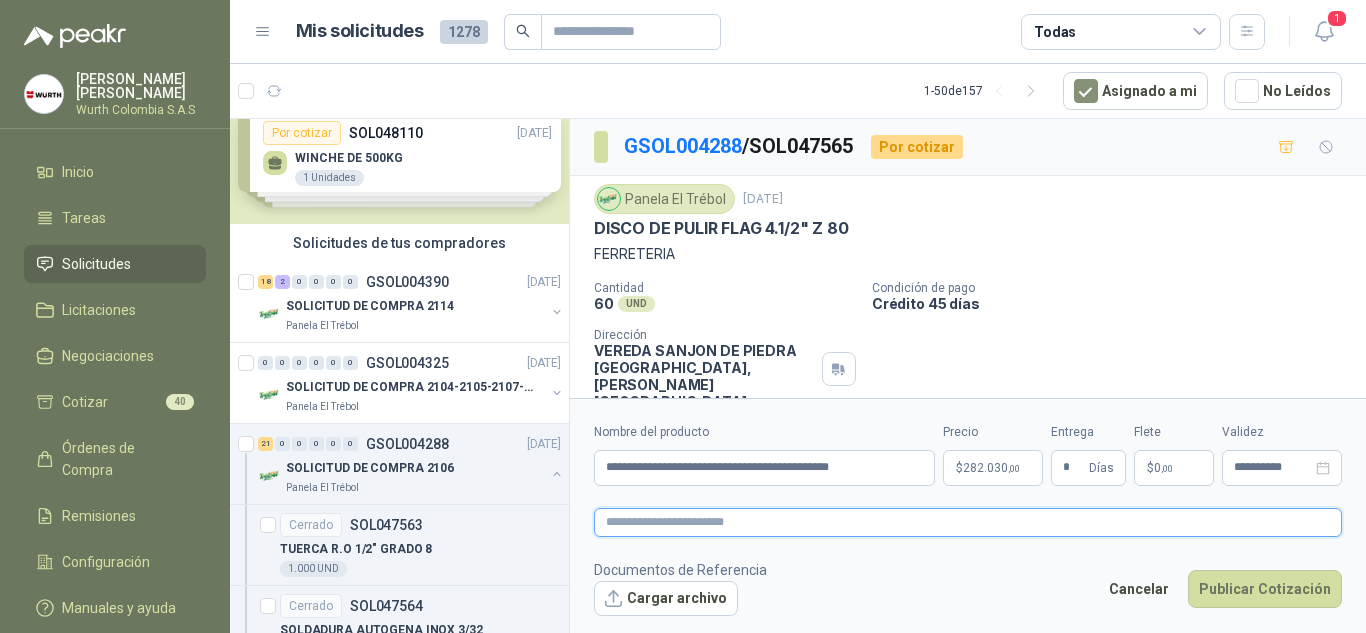 click at bounding box center [968, 522] 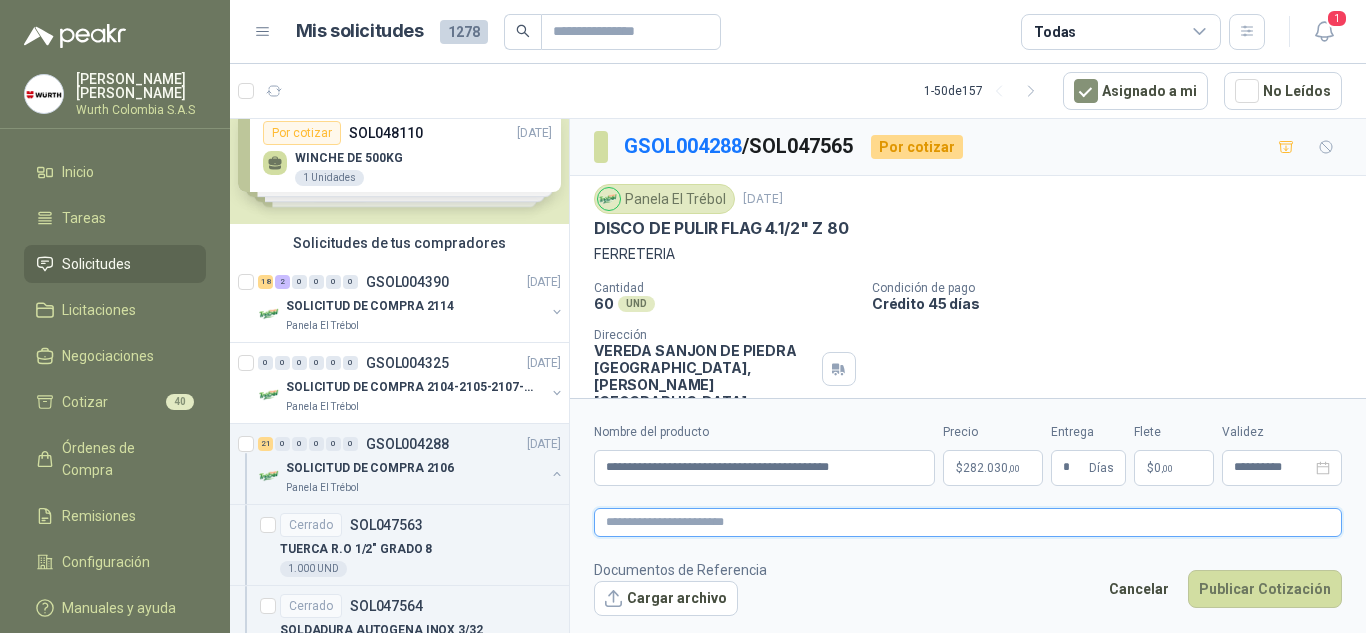 paste on "**********" 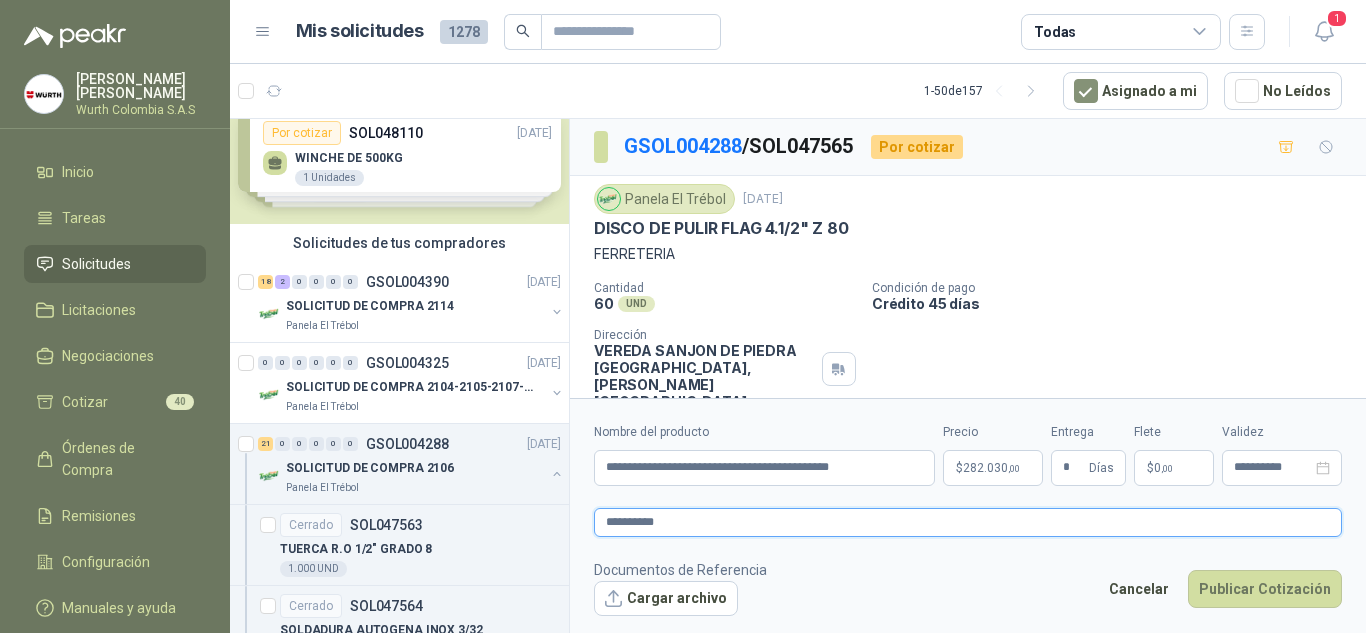 type 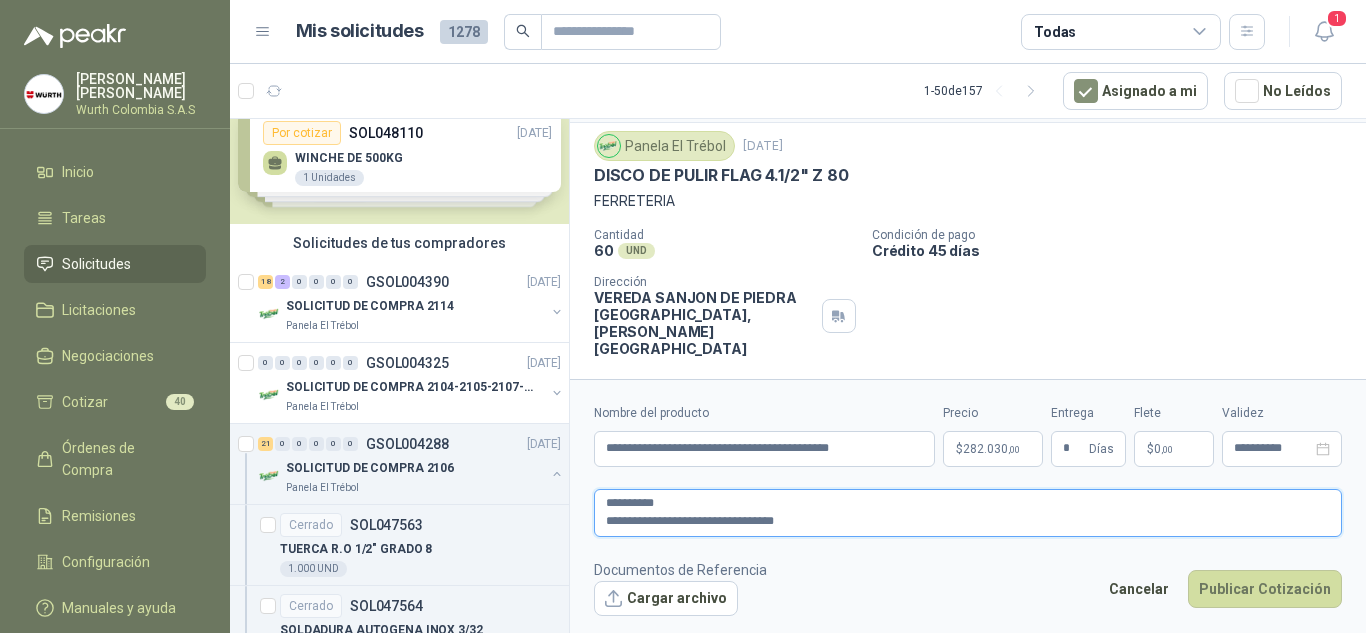 scroll, scrollTop: 67, scrollLeft: 0, axis: vertical 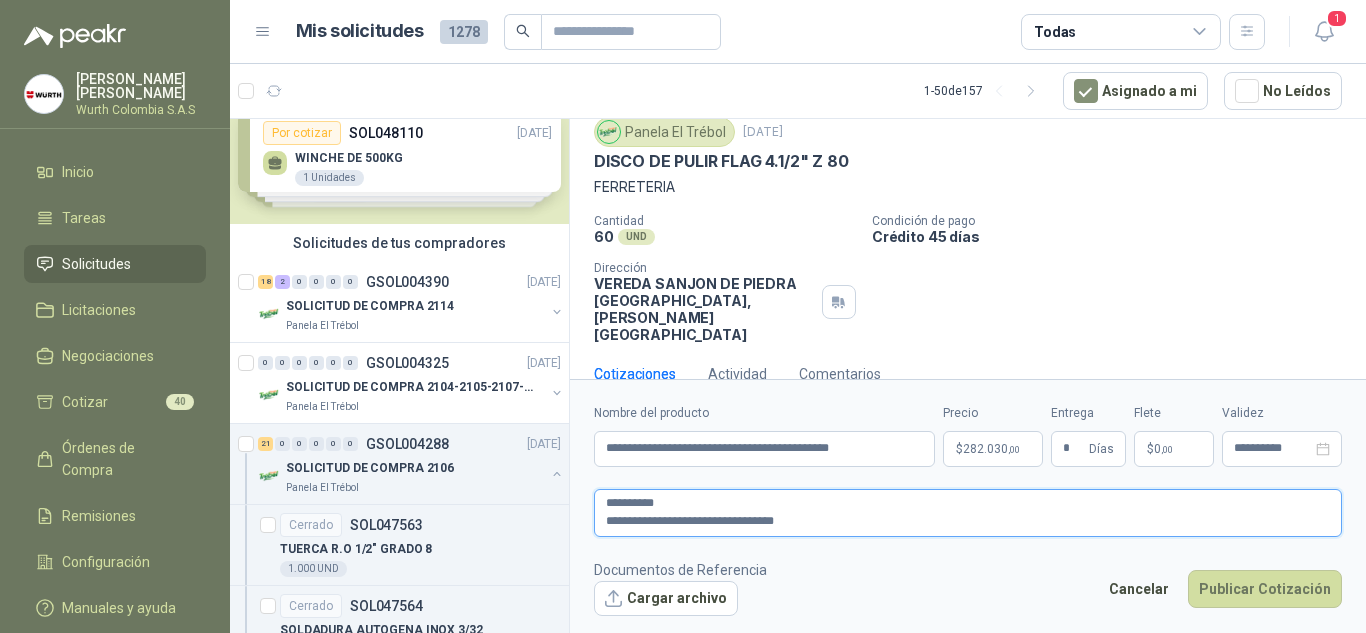 type on "**********" 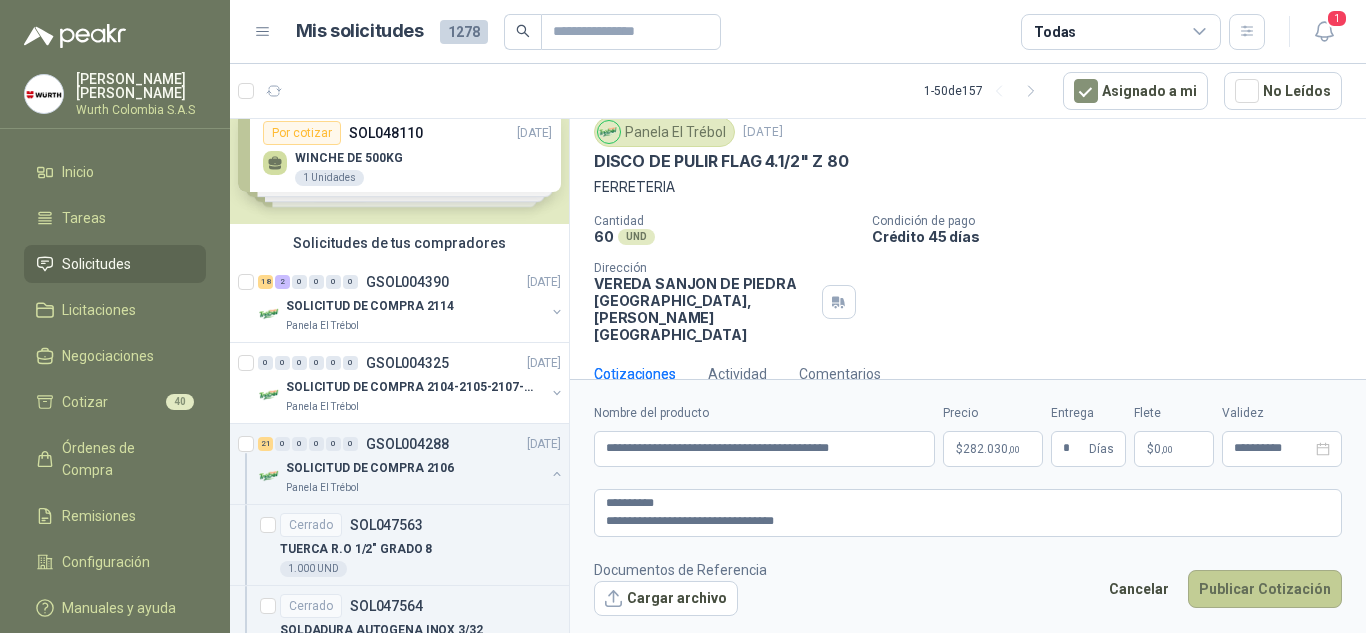 click on "Publicar Cotización" at bounding box center (1265, 589) 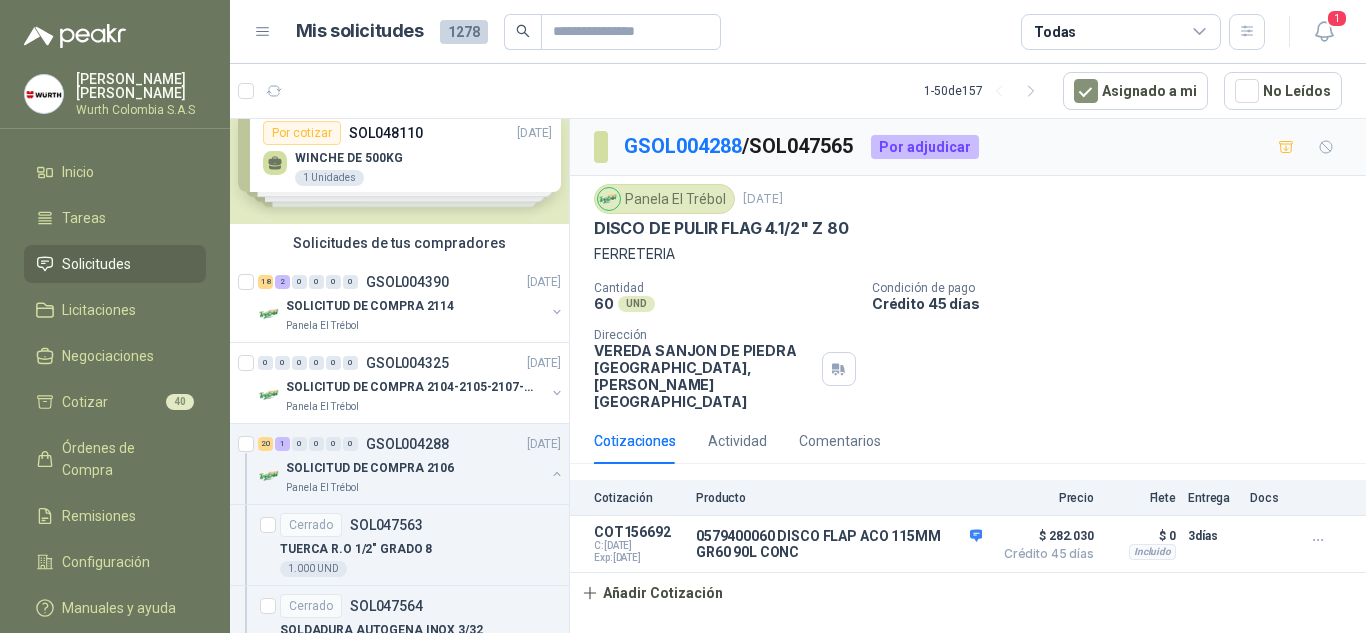 scroll, scrollTop: 0, scrollLeft: 0, axis: both 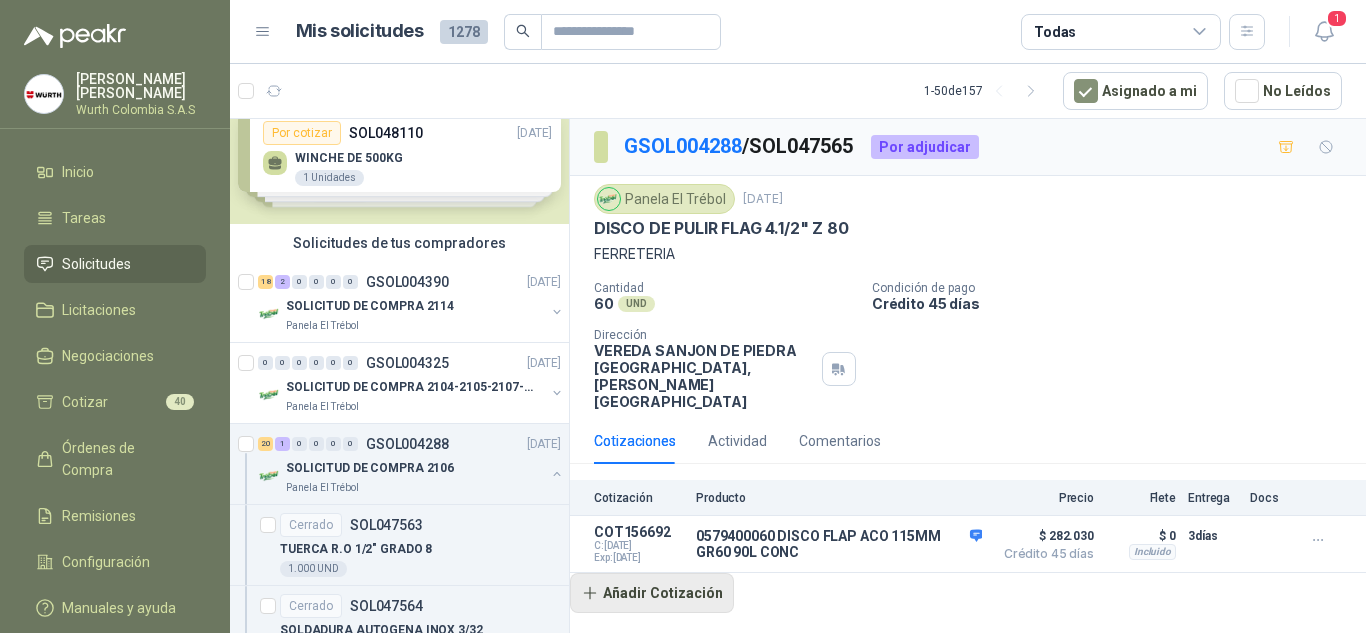 click on "Añadir Cotización" at bounding box center [652, 593] 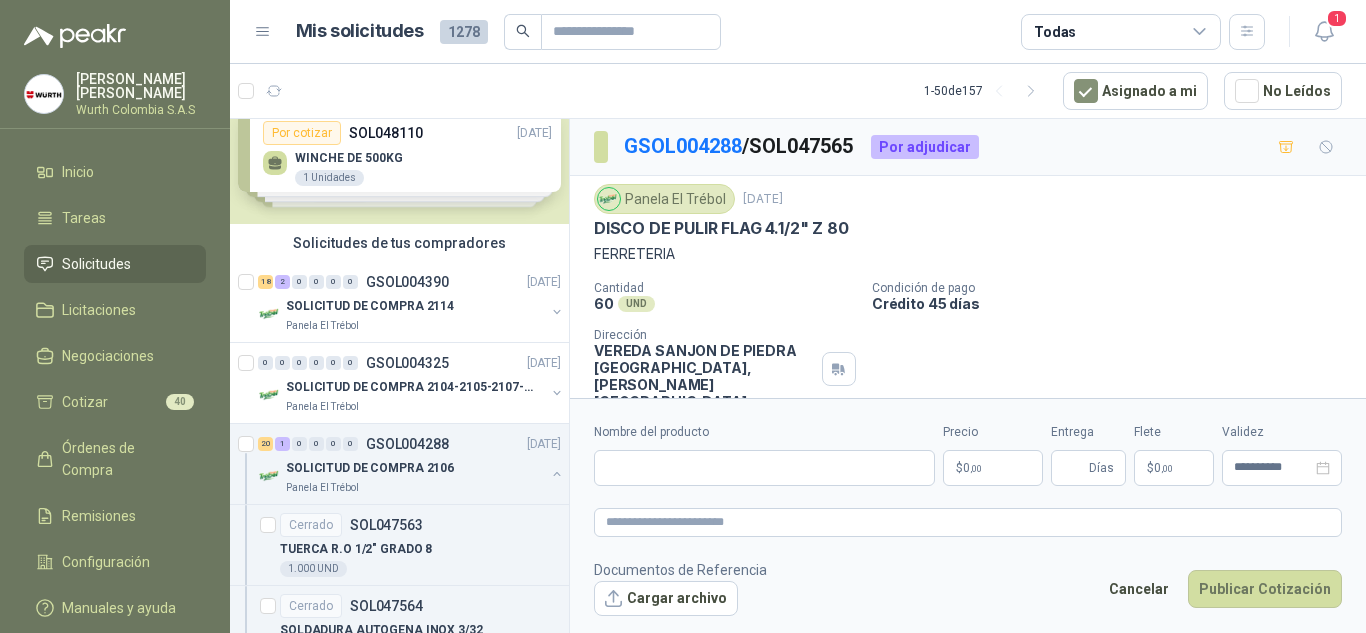 type 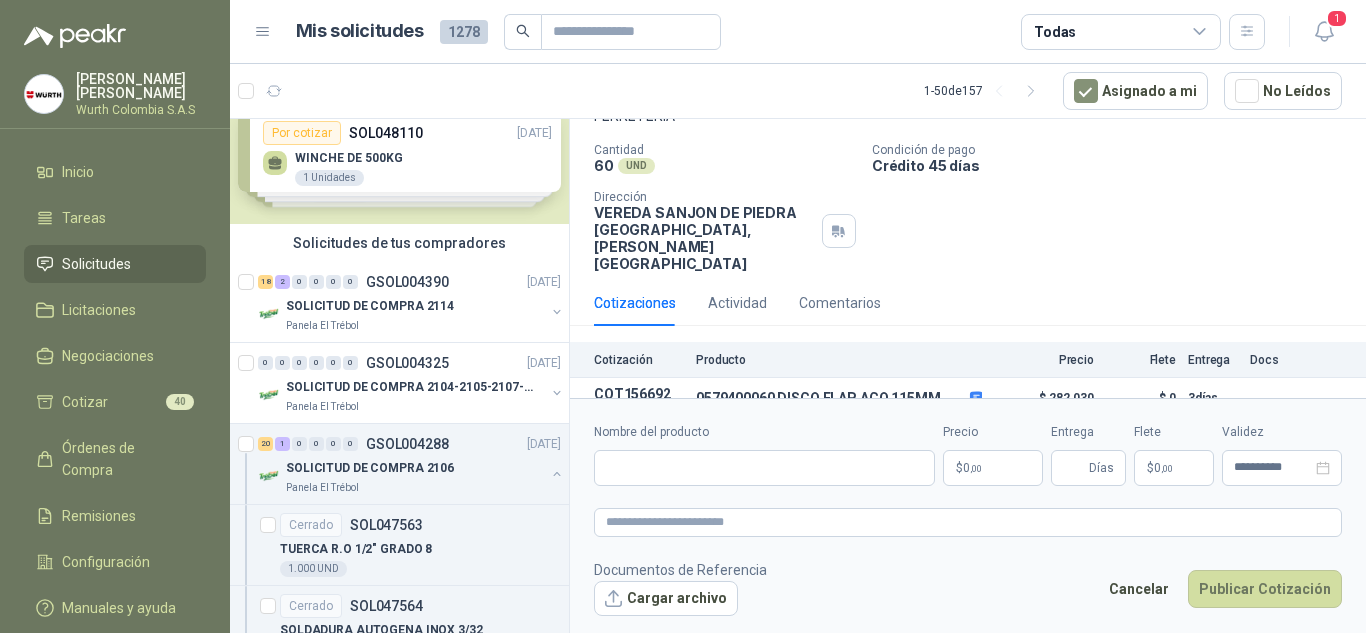 scroll, scrollTop: 142, scrollLeft: 0, axis: vertical 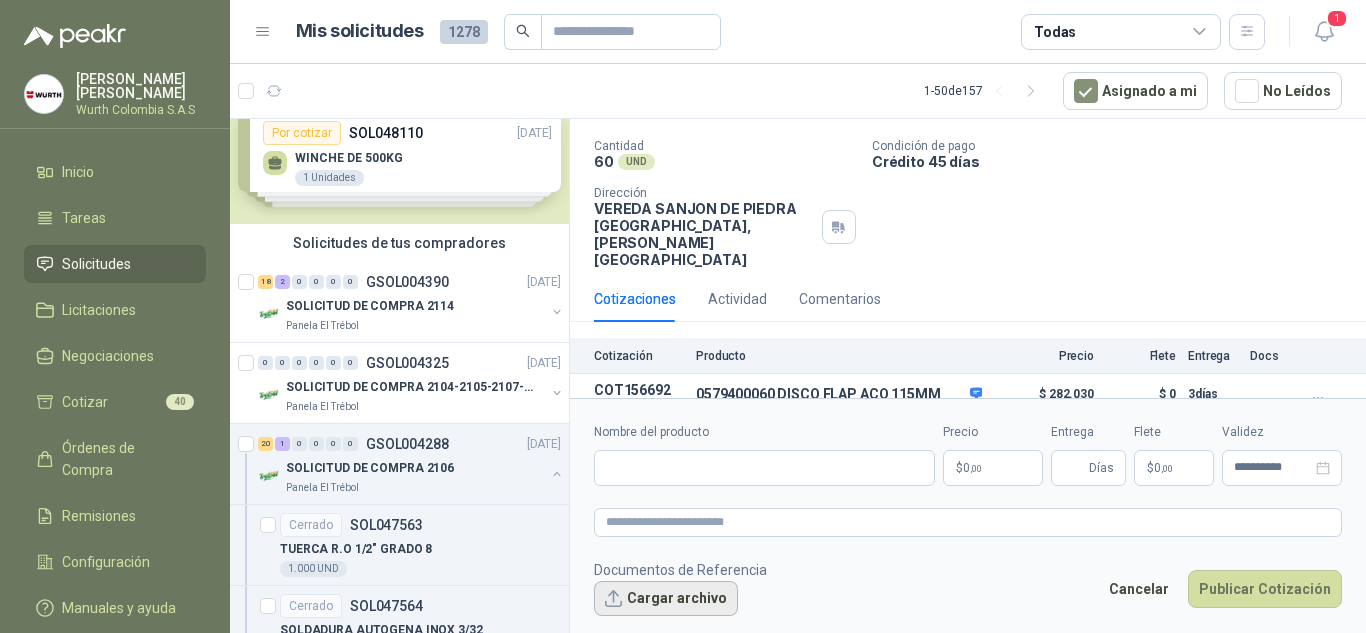 click on "Cargar archivo" at bounding box center (666, 599) 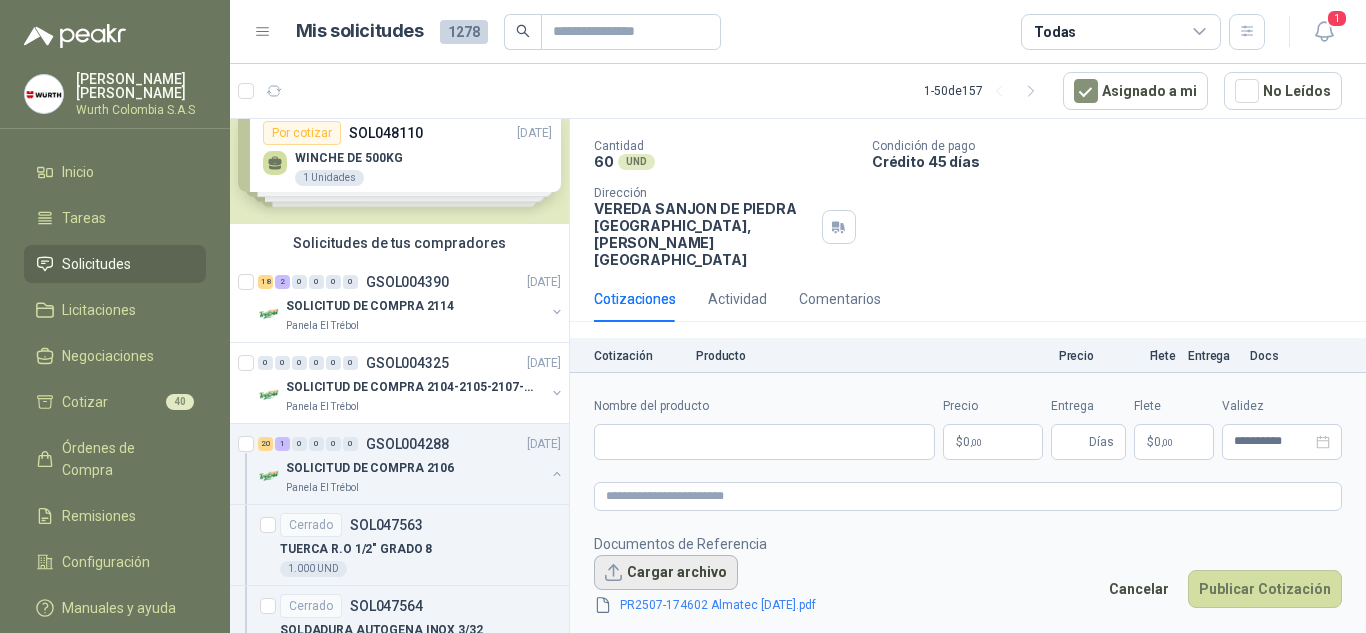 click on "Cargar archivo" at bounding box center [666, 573] 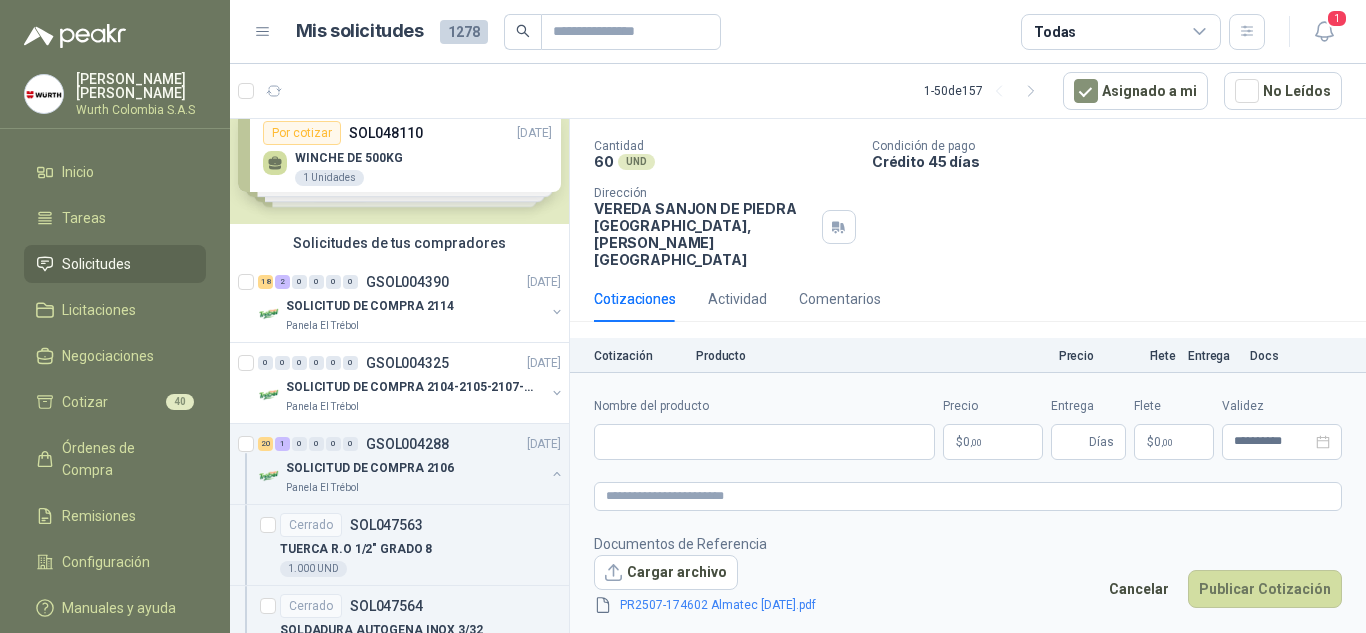 scroll, scrollTop: 168, scrollLeft: 0, axis: vertical 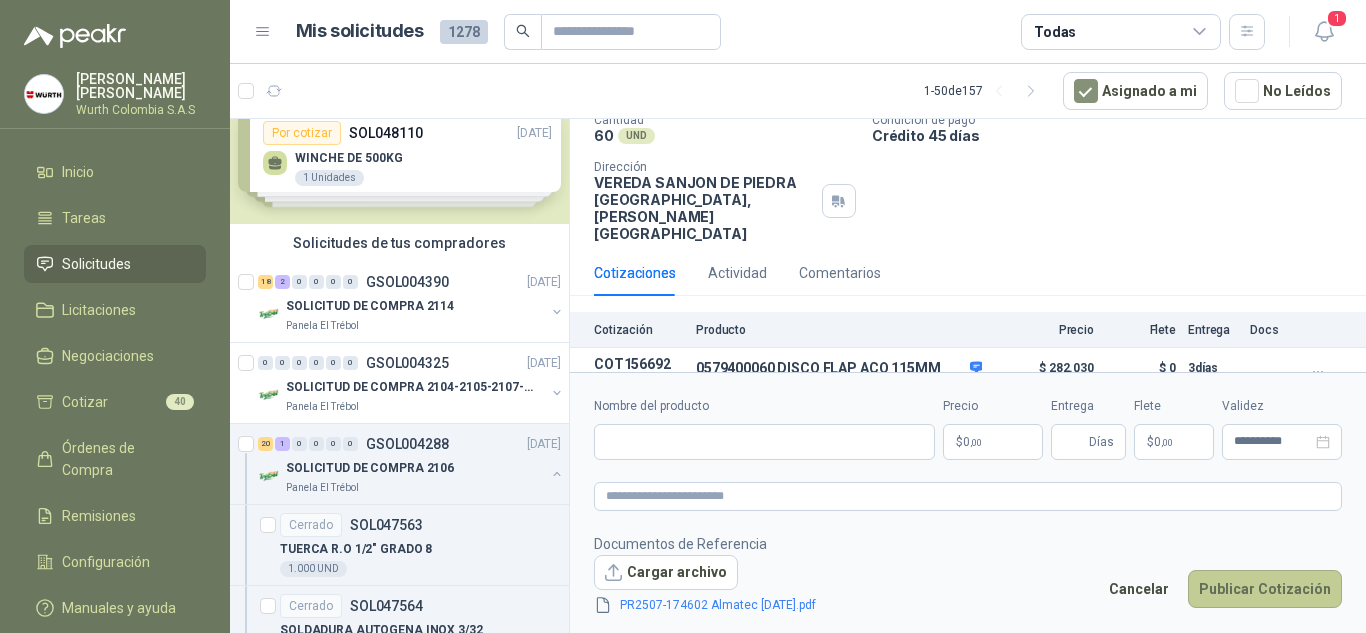click on "Publicar Cotización" at bounding box center (1265, 589) 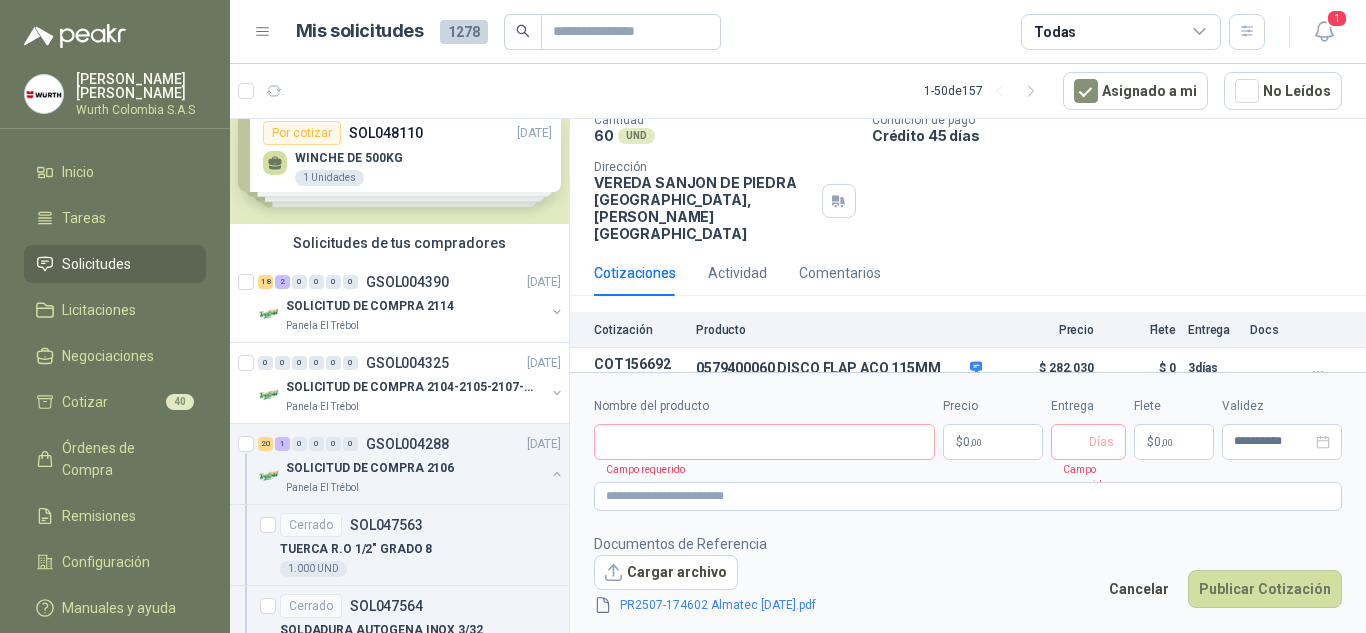 click on "Documentos de Referencia Cargar archivo PR2507-174602 [GEOGRAPHIC_DATA] [DATE].pdf Cancelar Publicar Cotización" at bounding box center [968, 575] 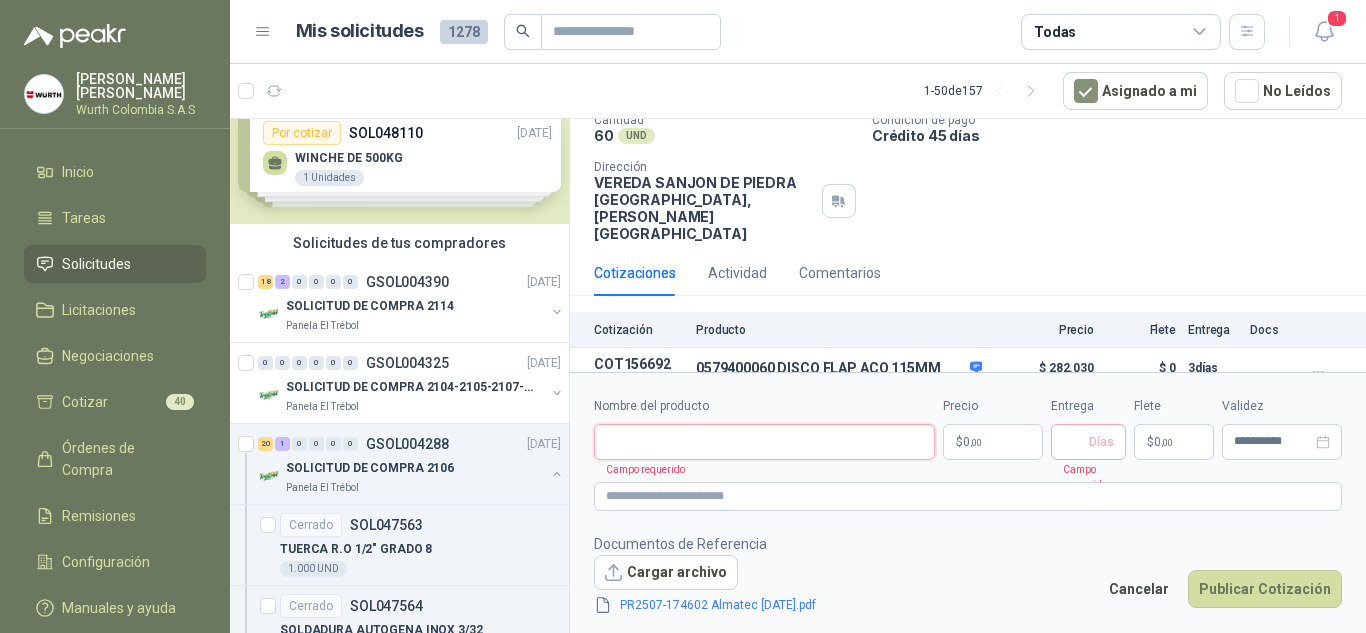 paste on "**********" 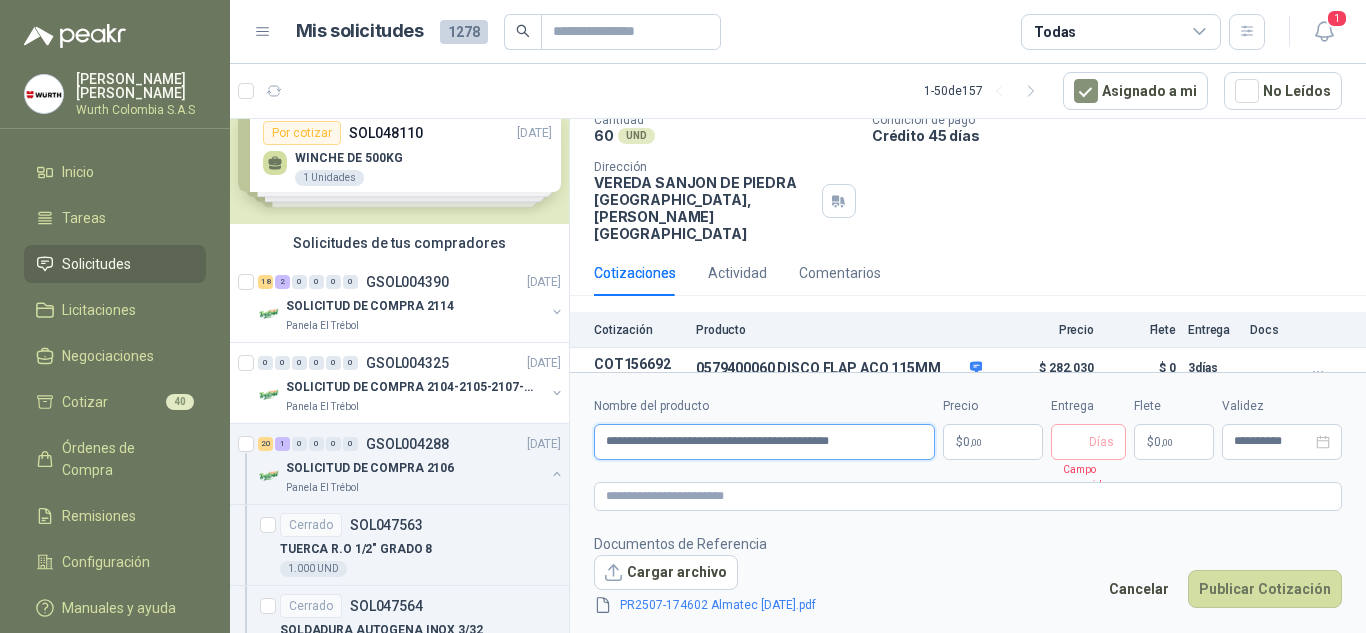 type on "**********" 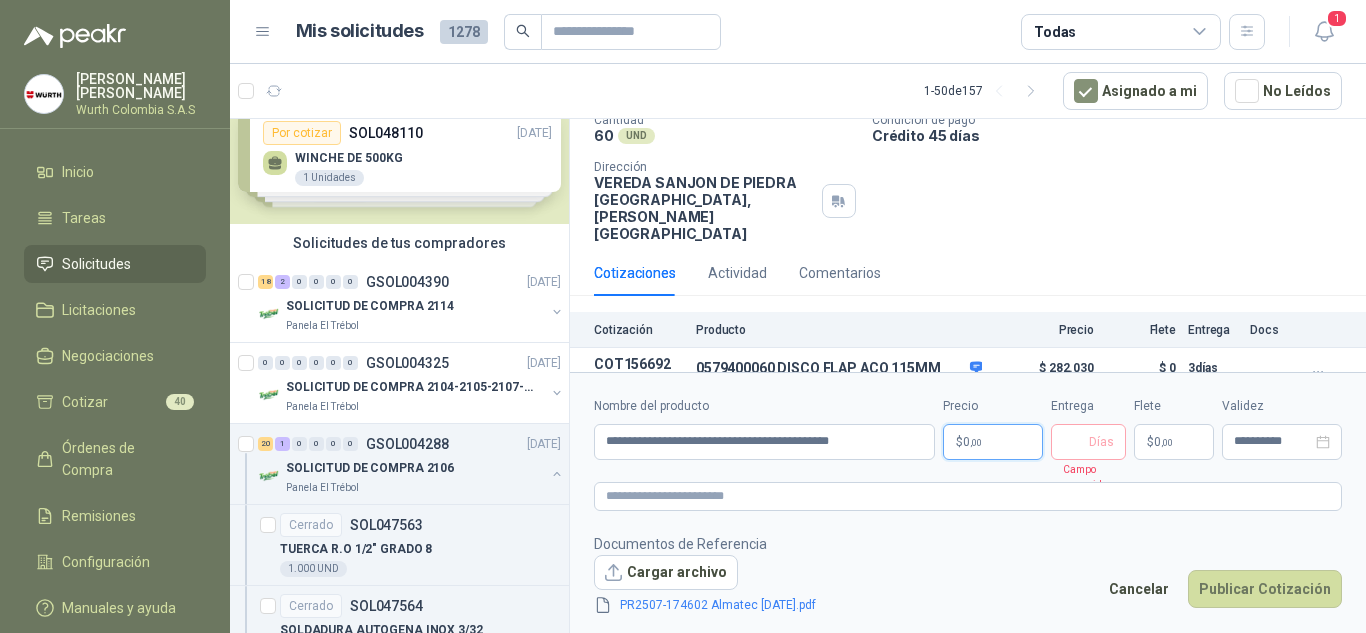 click on "$  0 ,00" at bounding box center [993, 442] 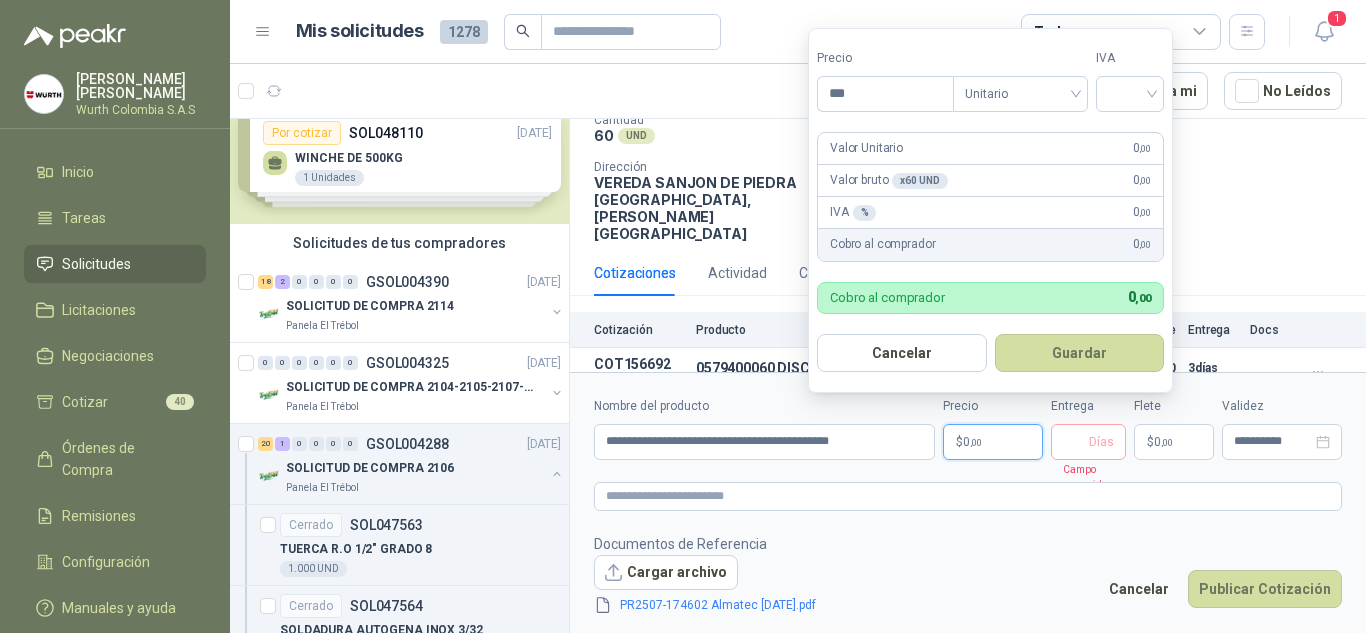 click on "$  0 ,00" at bounding box center [993, 442] 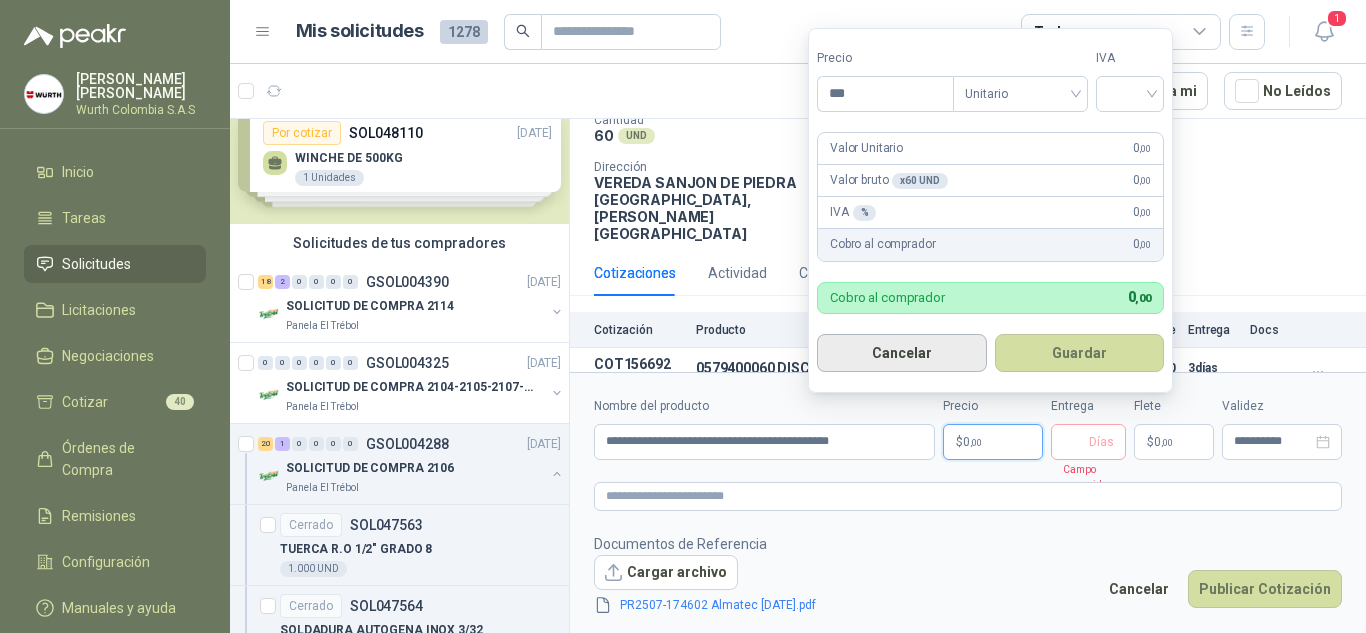 click on "Cancelar" at bounding box center [902, 353] 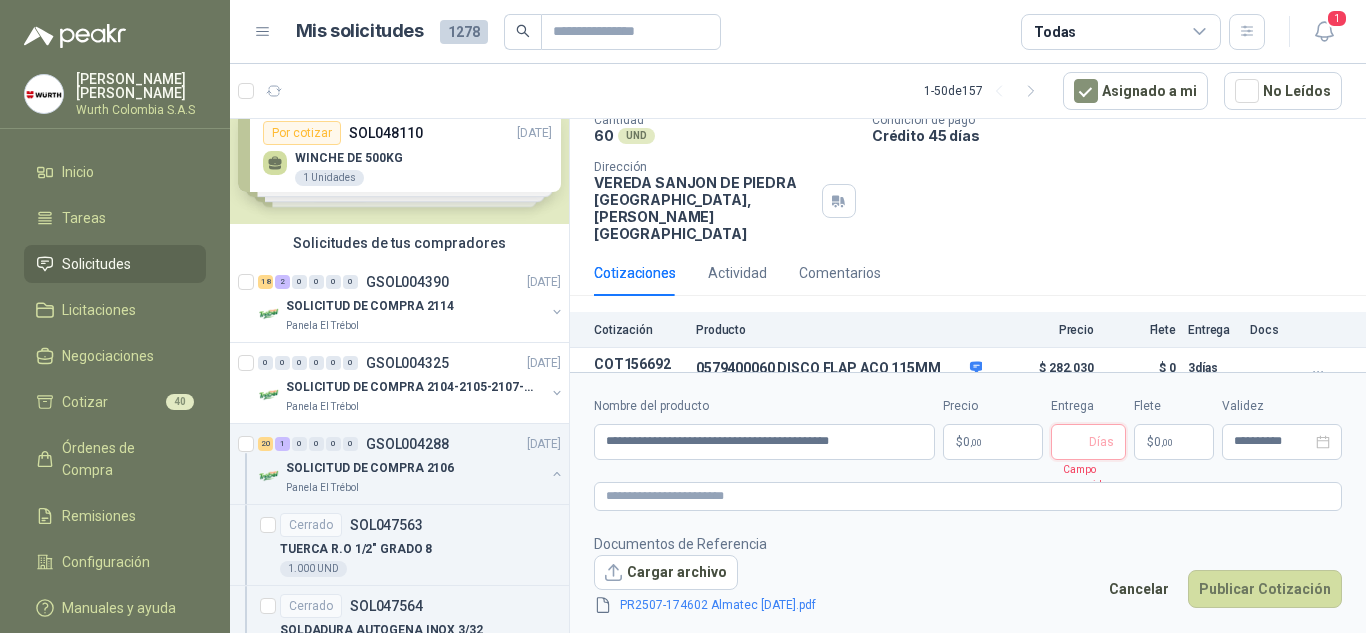 click on "Entrega" at bounding box center (1074, 442) 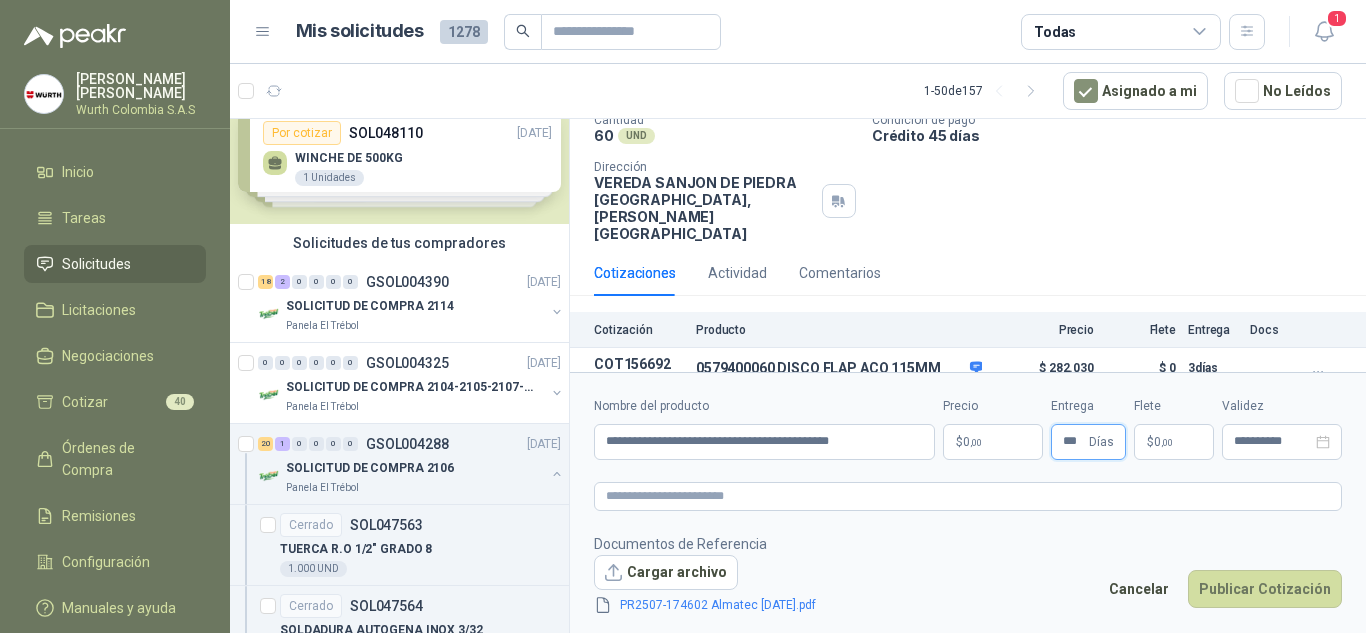 type on "***" 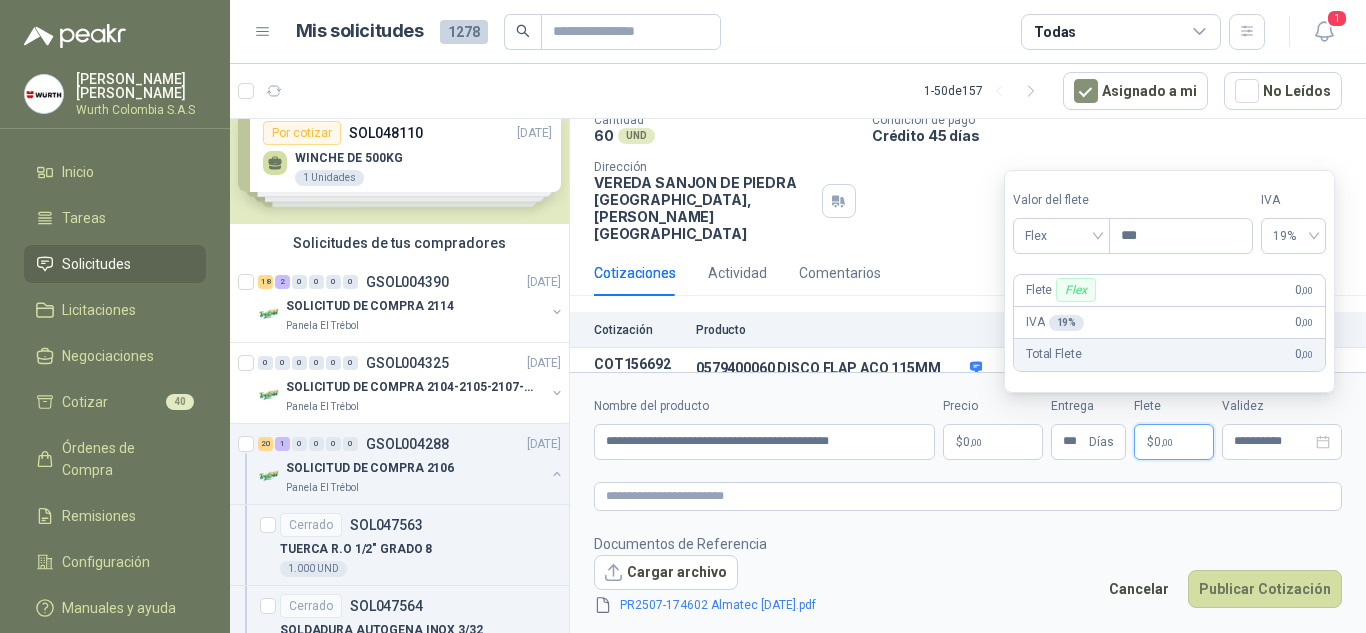 click on ",00" at bounding box center [1167, 442] 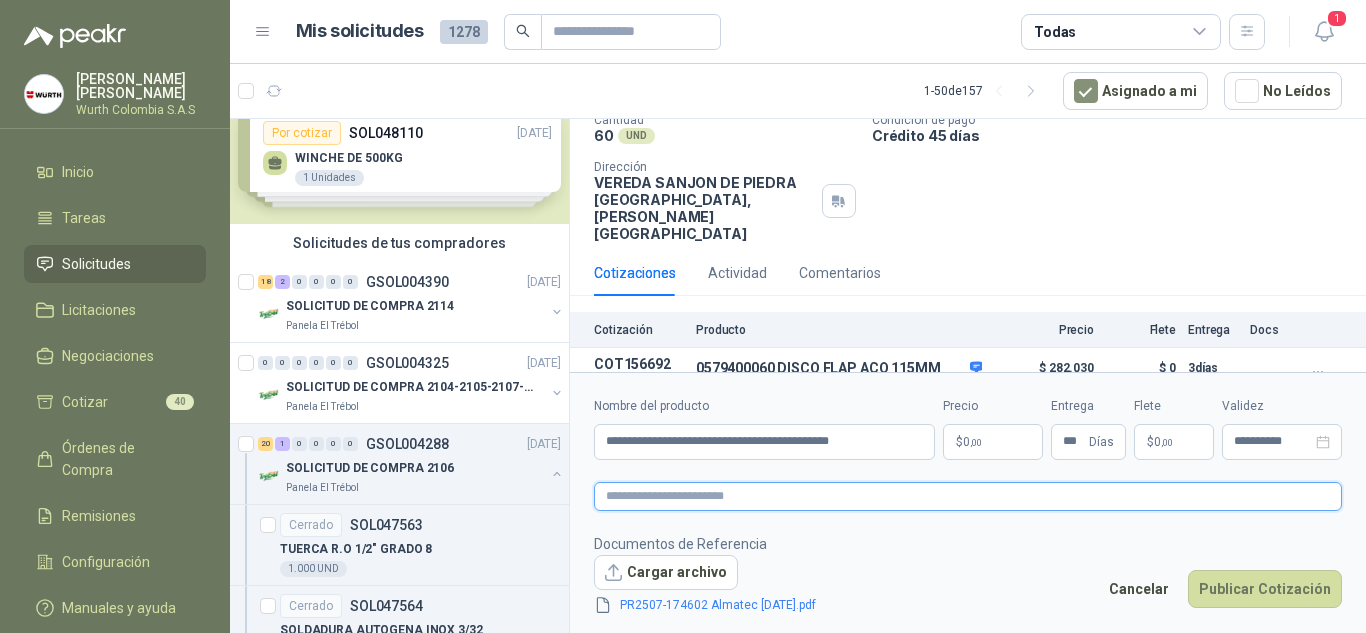 click at bounding box center (968, 496) 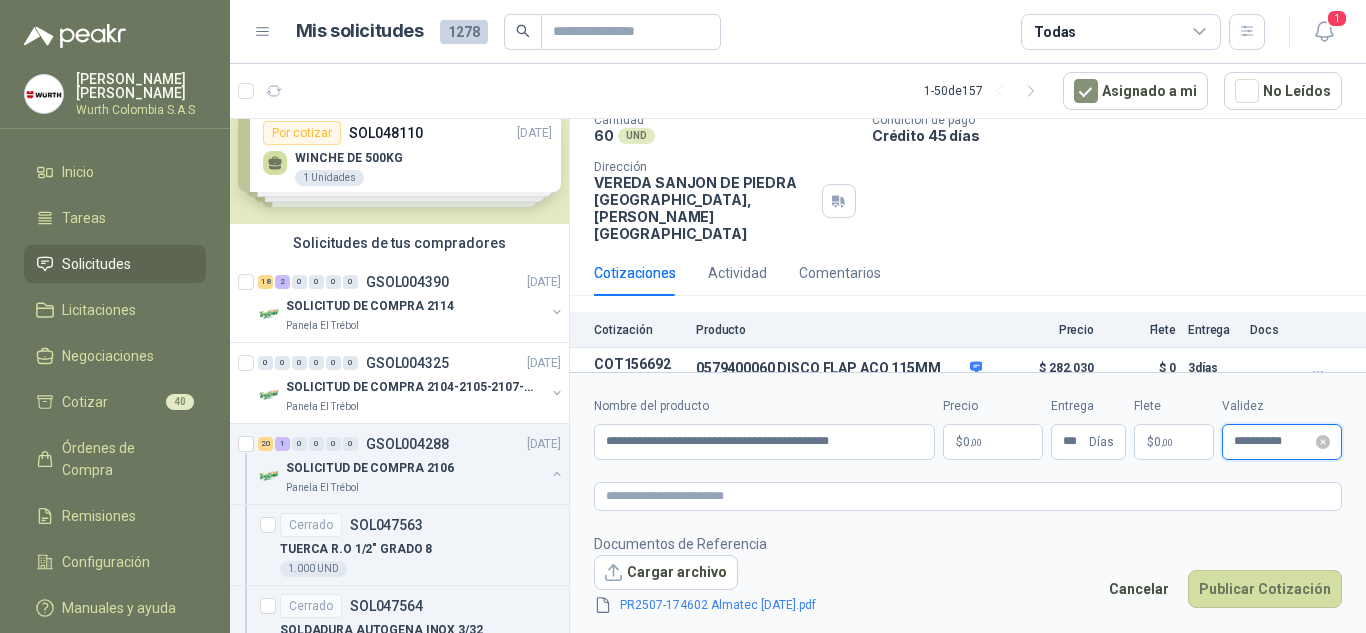 click on "**********" at bounding box center (1273, 441) 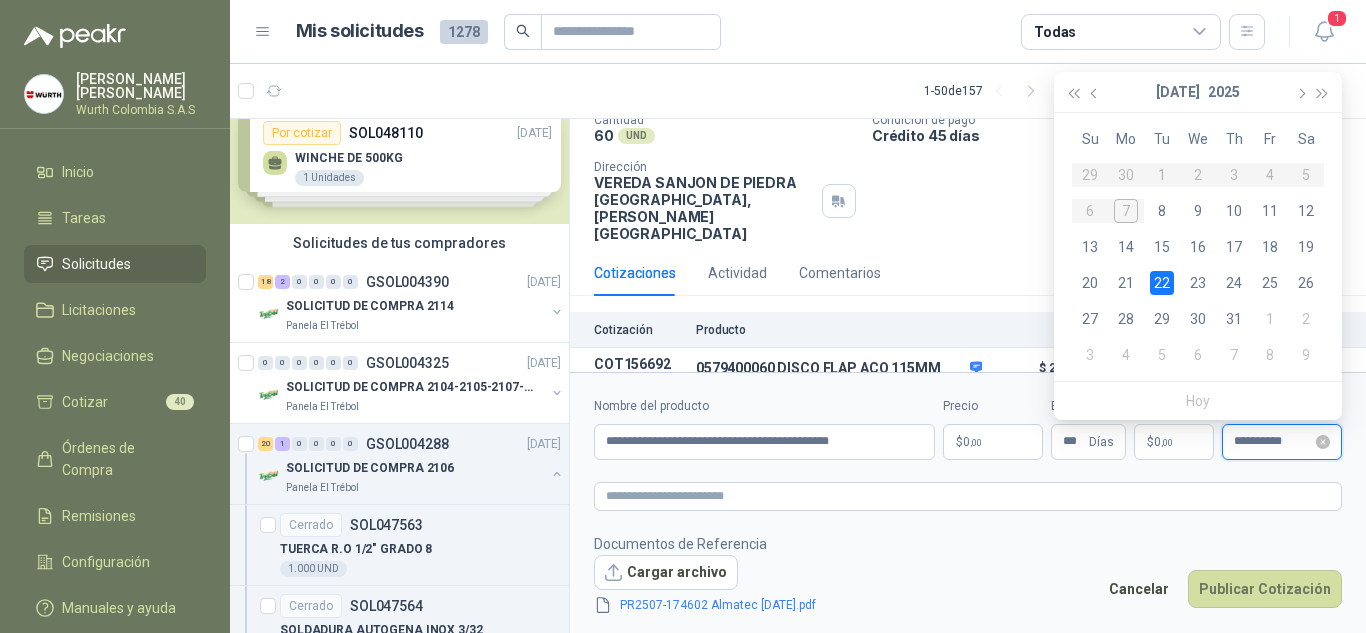 click on "**********" at bounding box center (1273, 441) 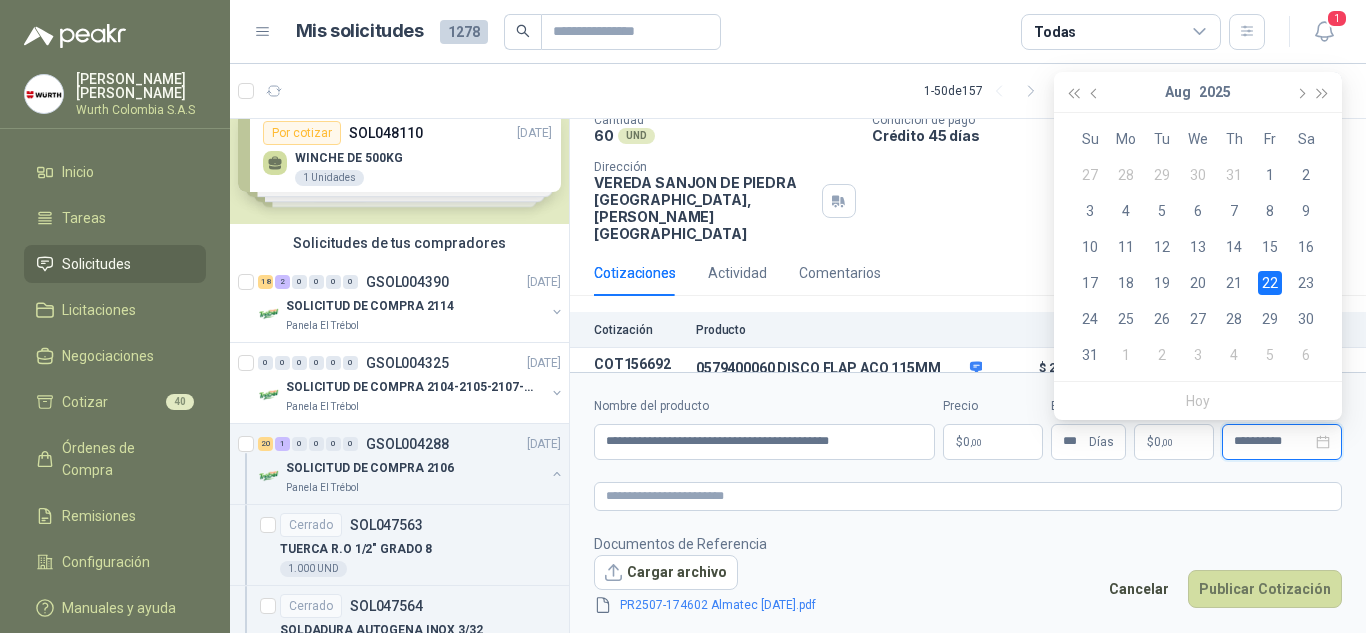 type on "**********" 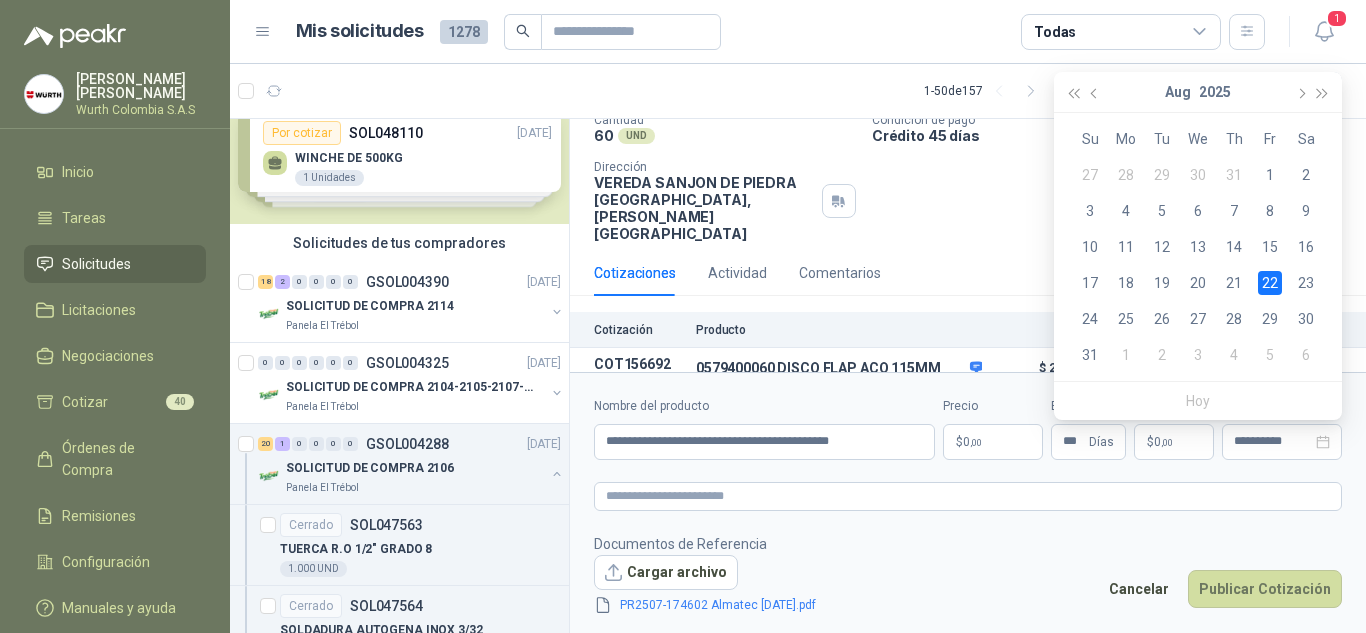 click on "**********" at bounding box center [968, 506] 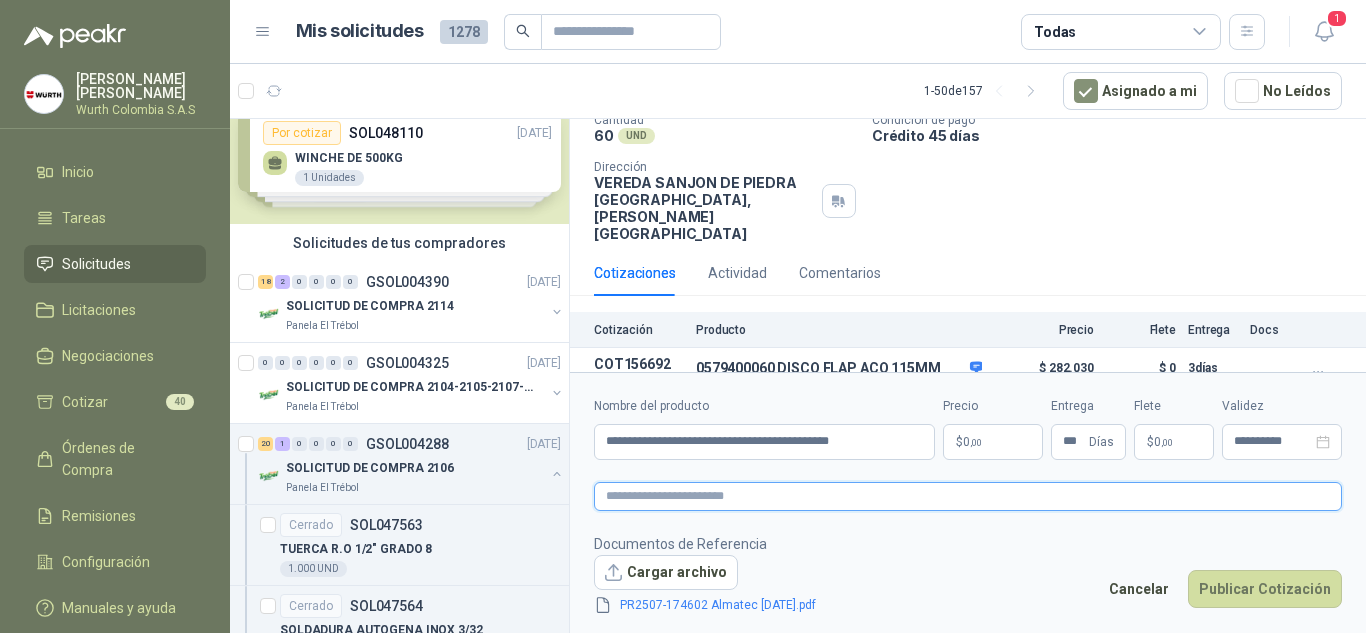 paste on "**********" 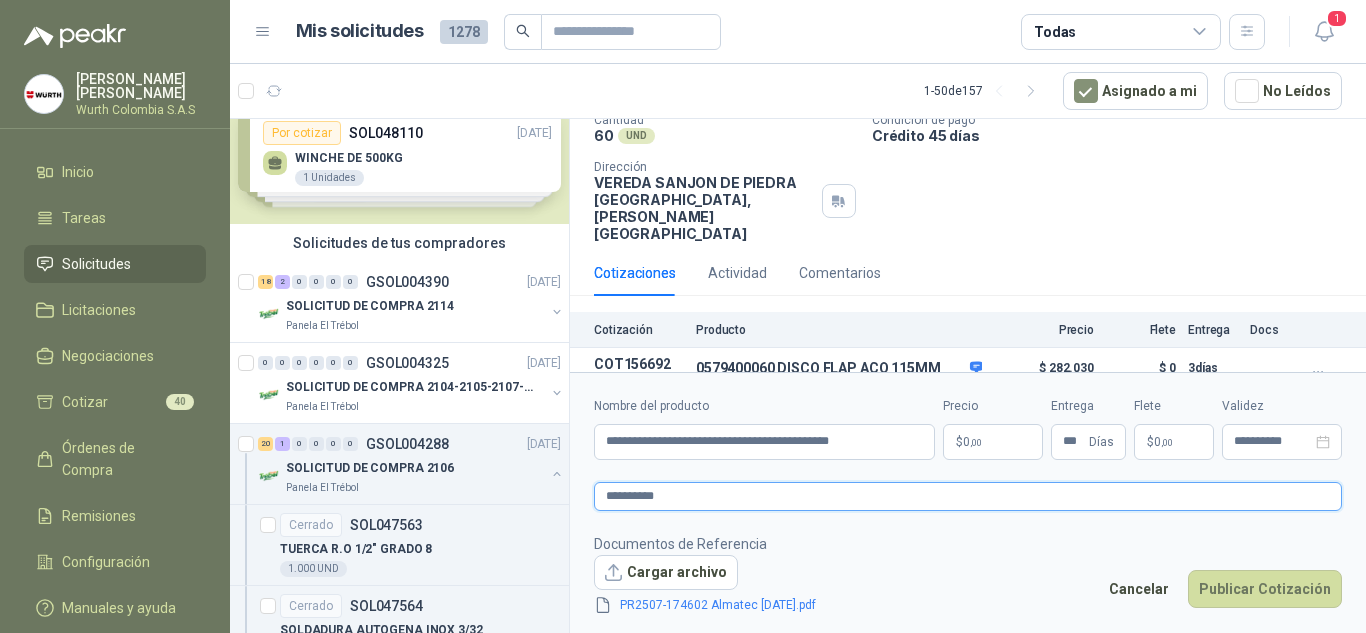 type 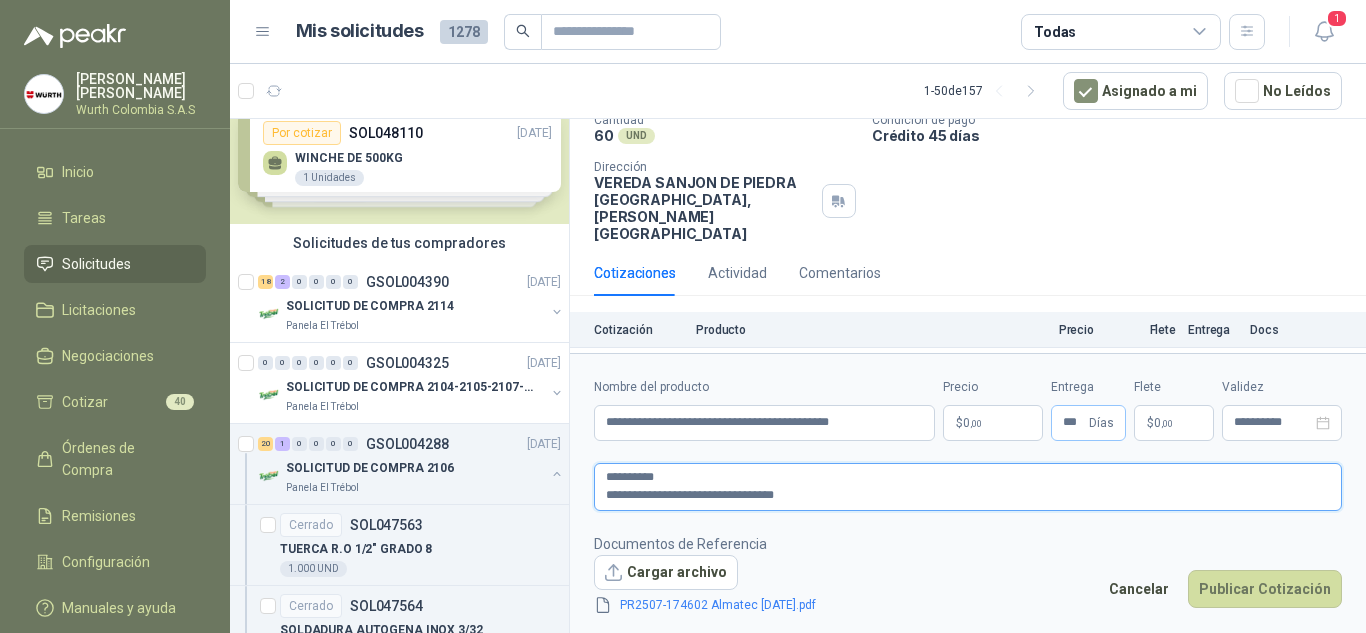 type on "**********" 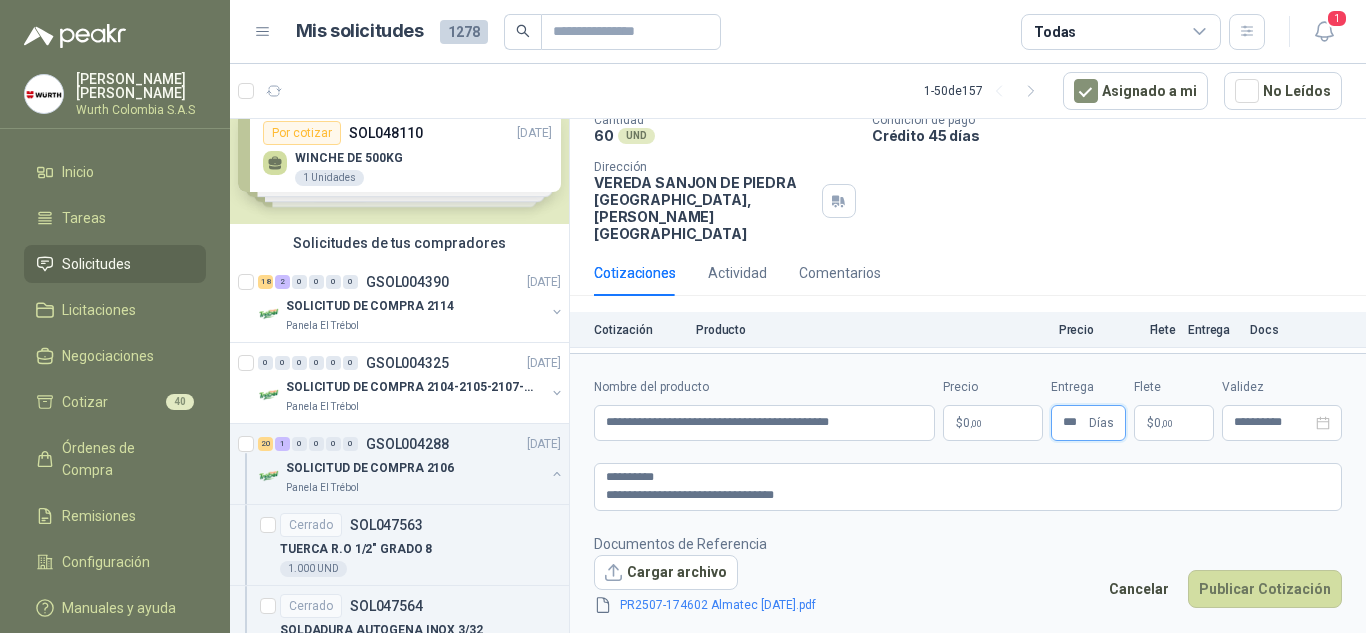 click on "***" at bounding box center (1074, 423) 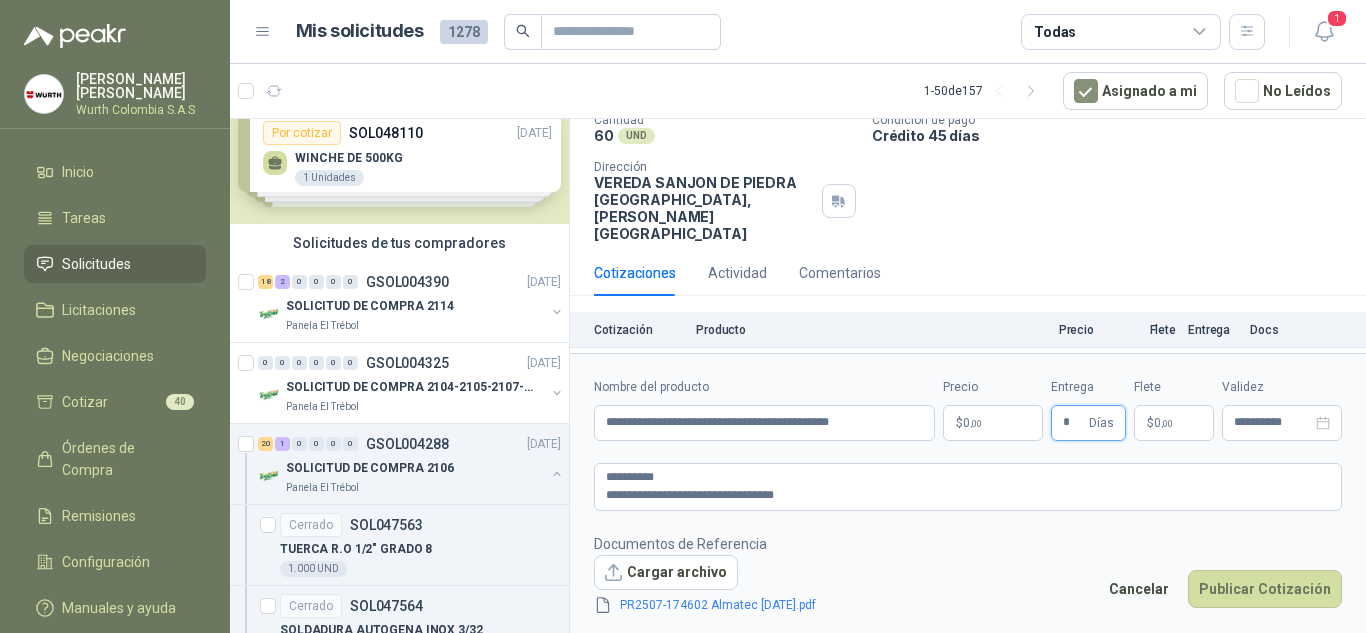 type on "*" 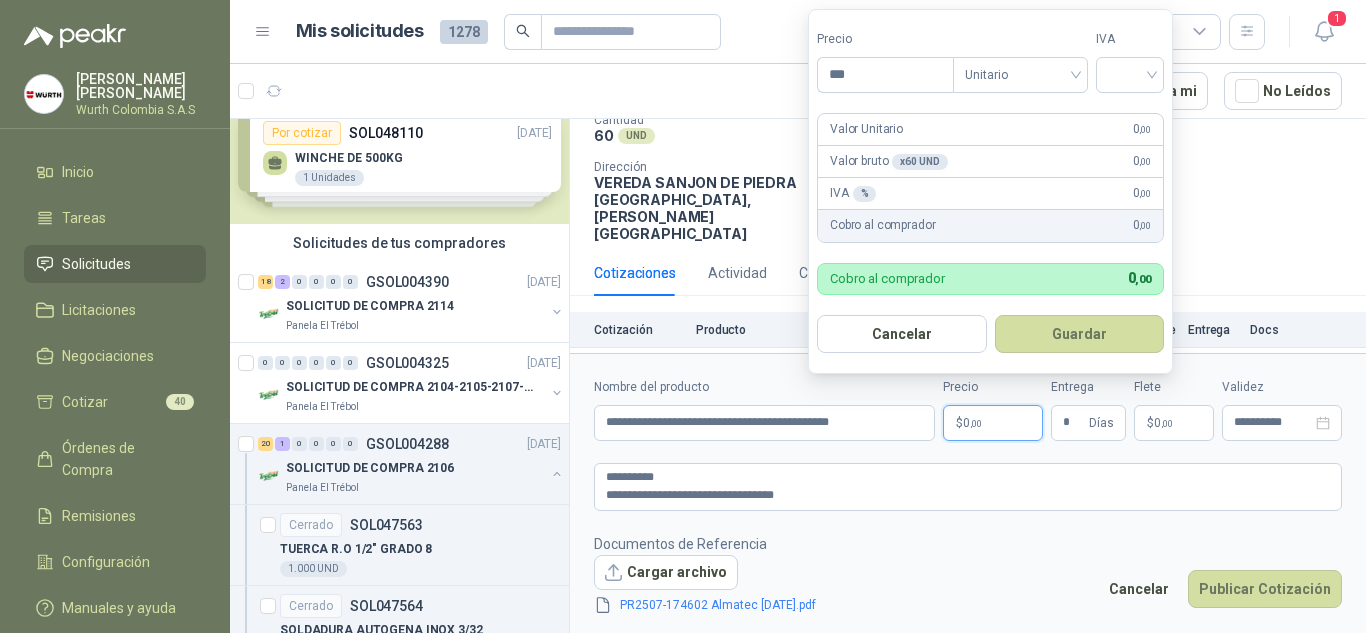 click on ",00" at bounding box center (976, 423) 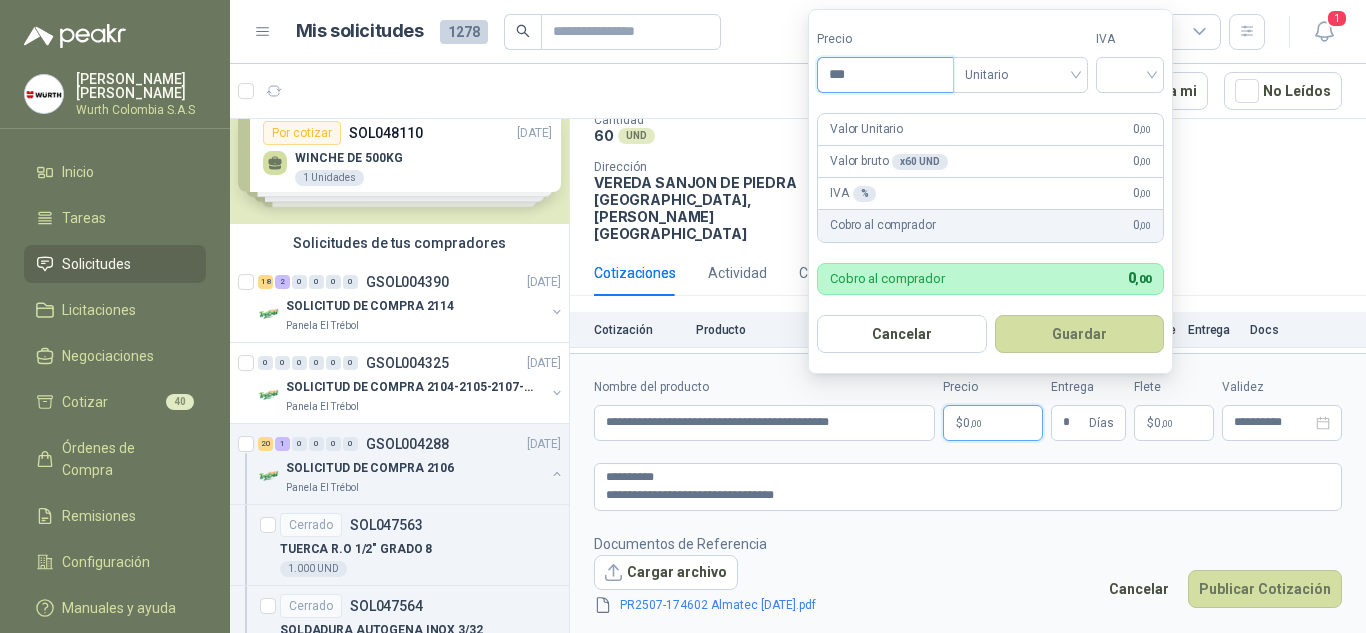 click on "***" at bounding box center [885, 75] 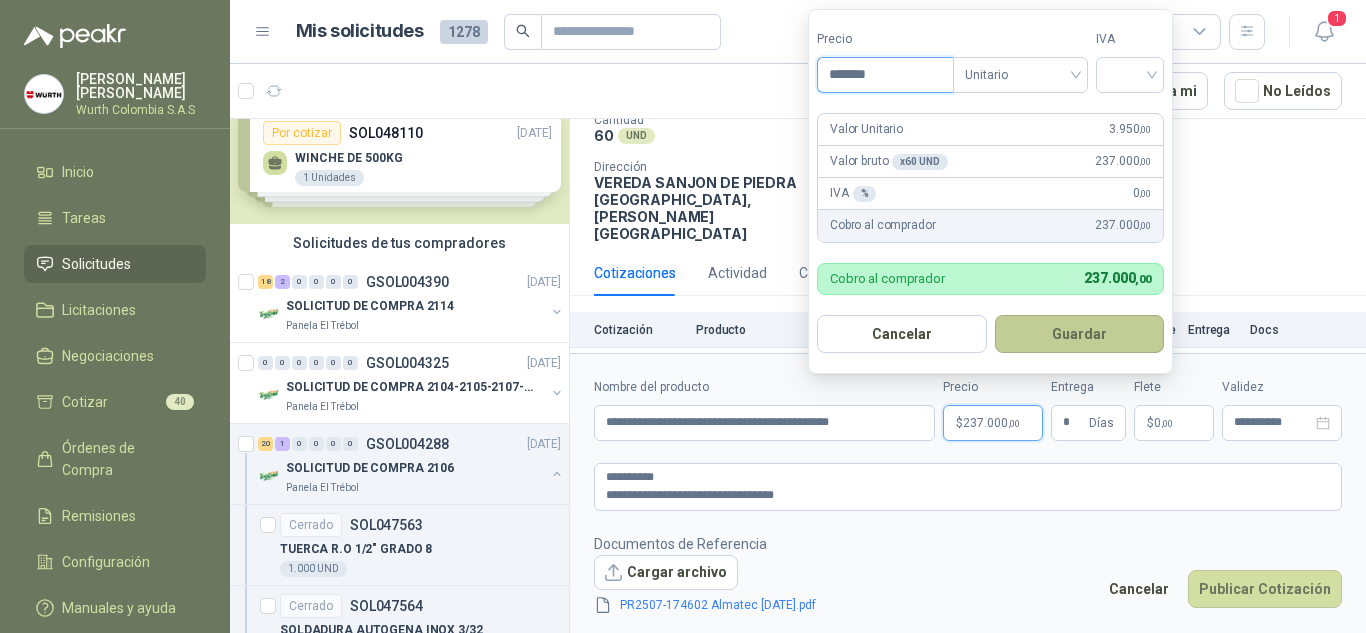 type on "*******" 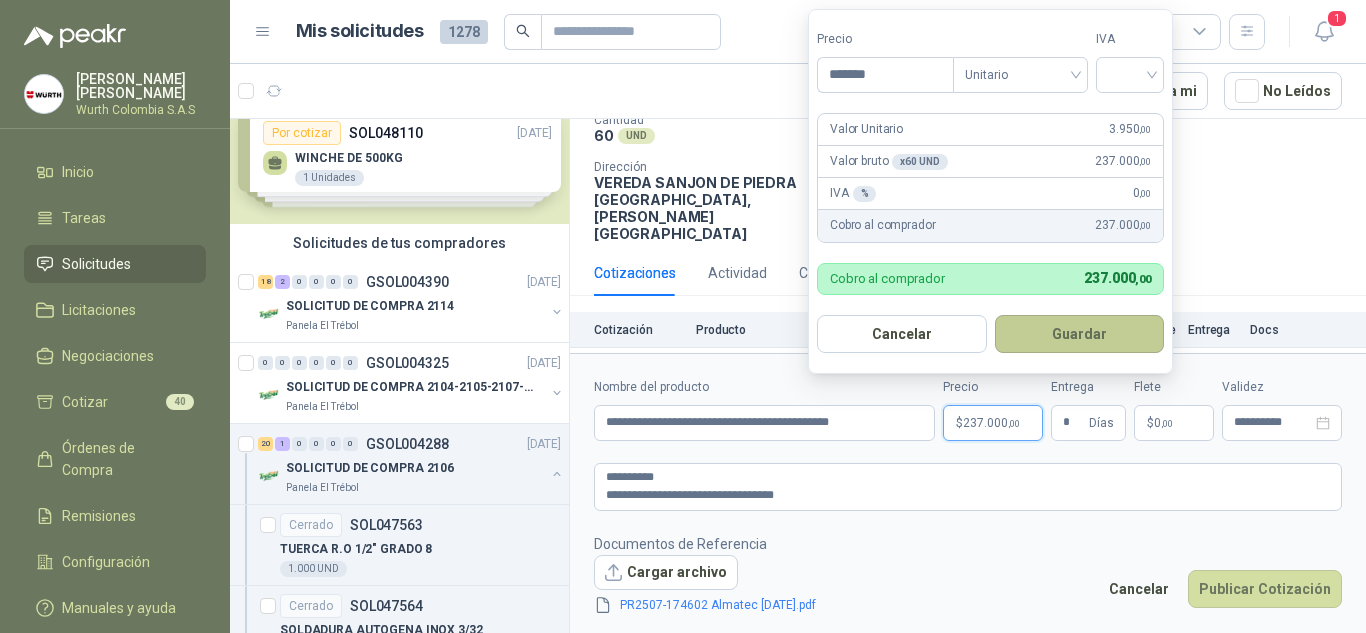 click on "Guardar" at bounding box center [1080, 334] 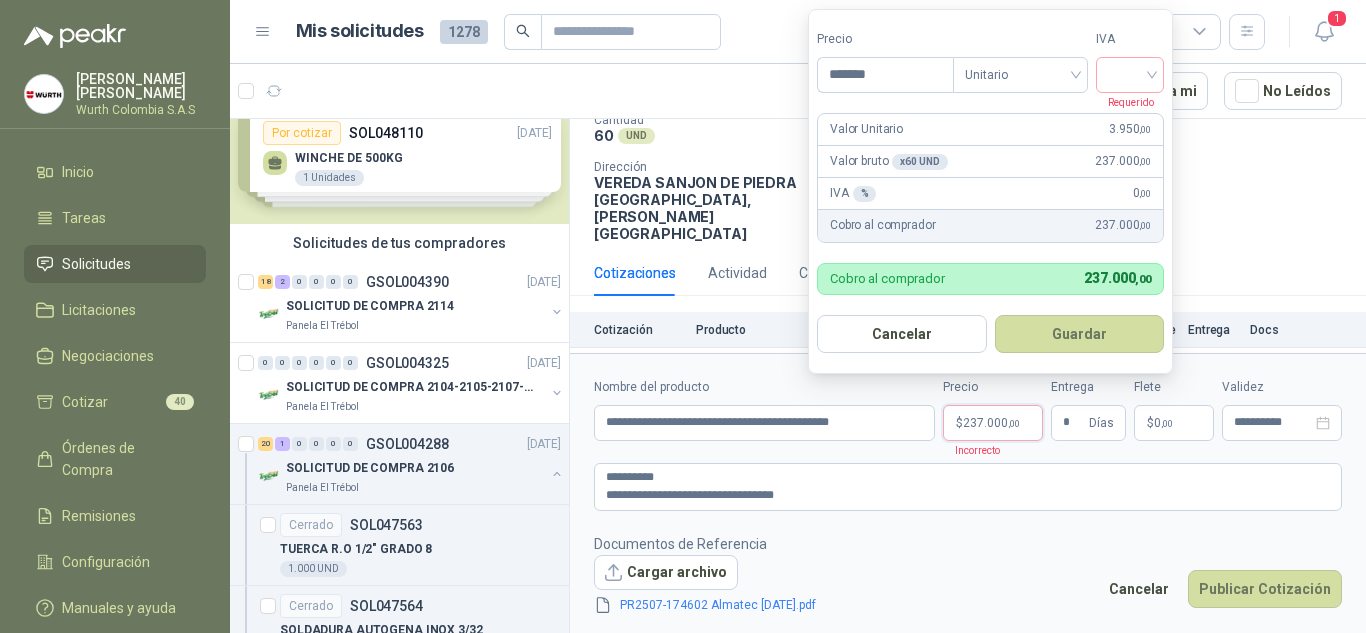 click on "Requerido" at bounding box center (1125, 102) 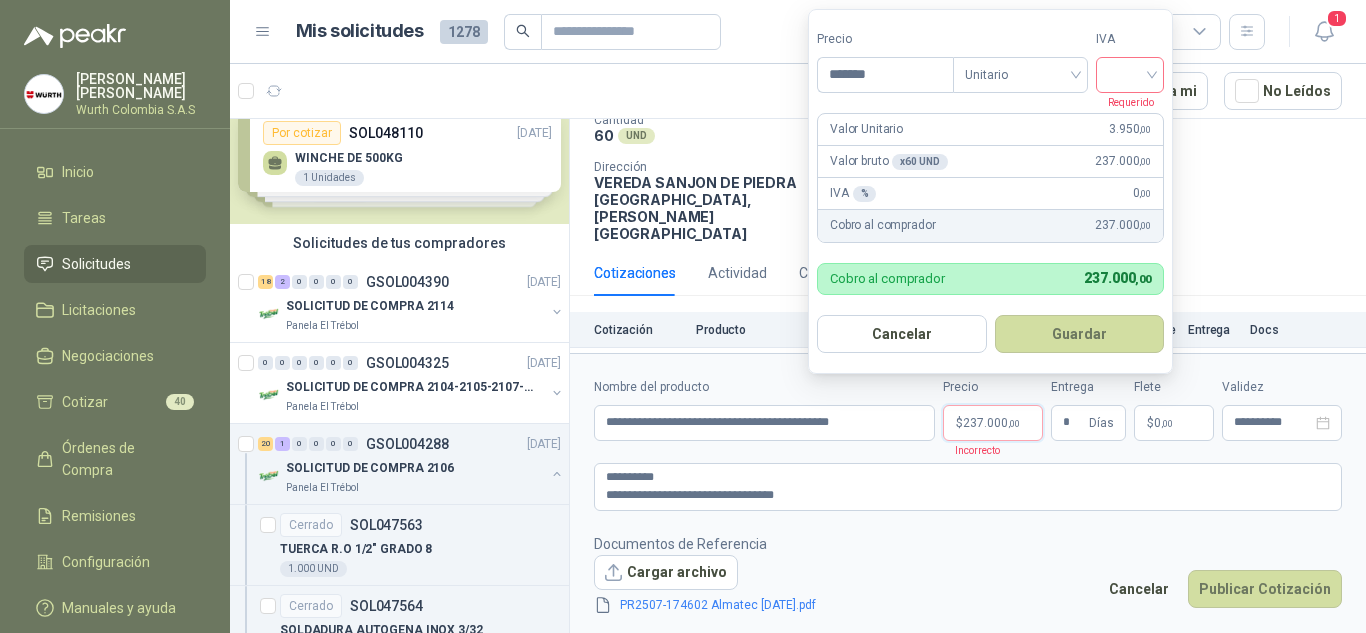 click at bounding box center [1130, 73] 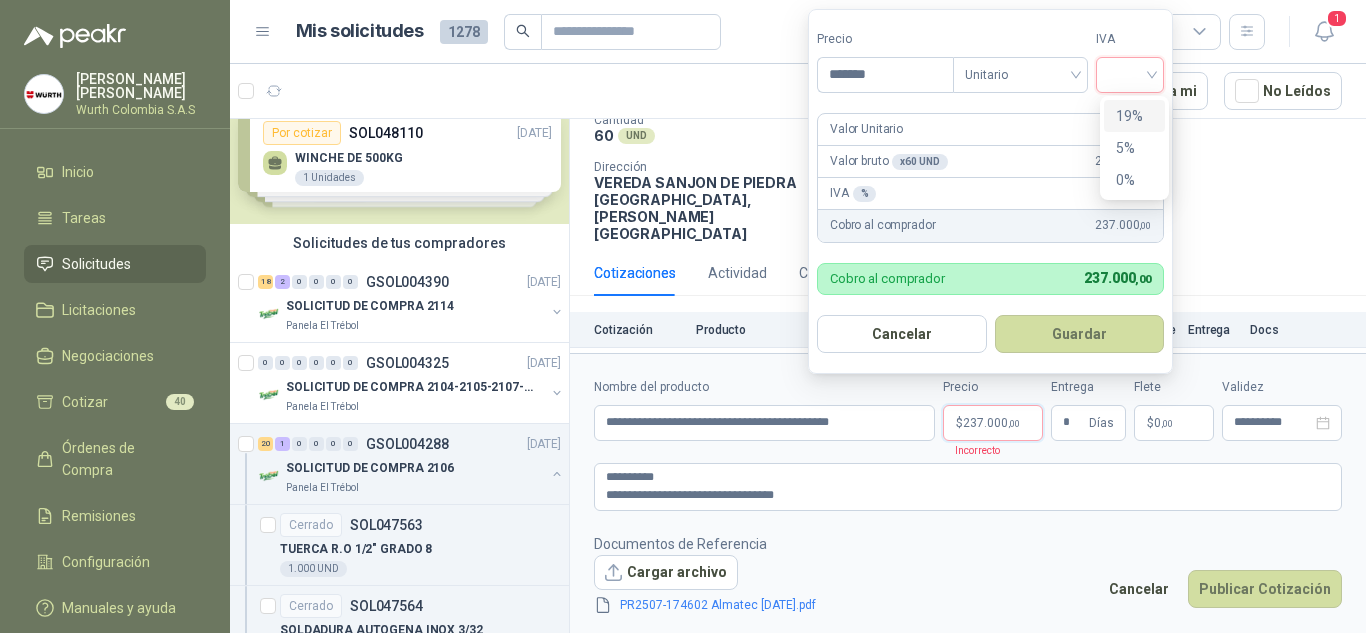 click on "19%" at bounding box center (1134, 116) 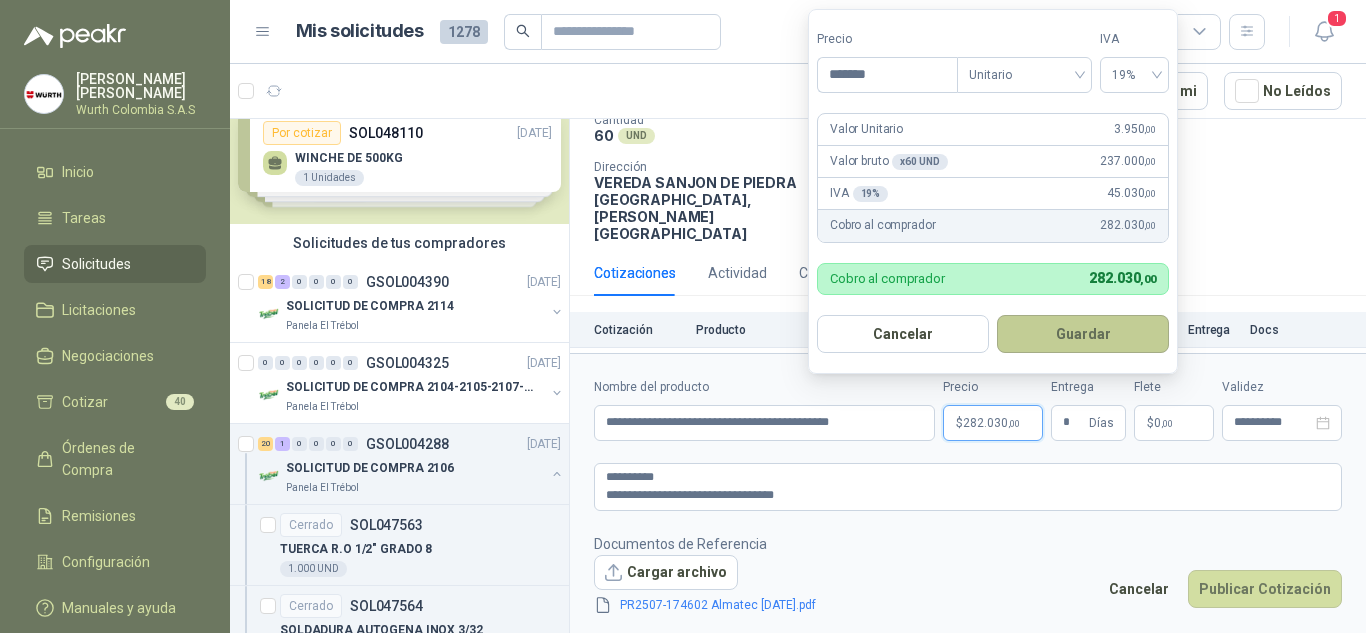 click on "Guardar" at bounding box center [1083, 334] 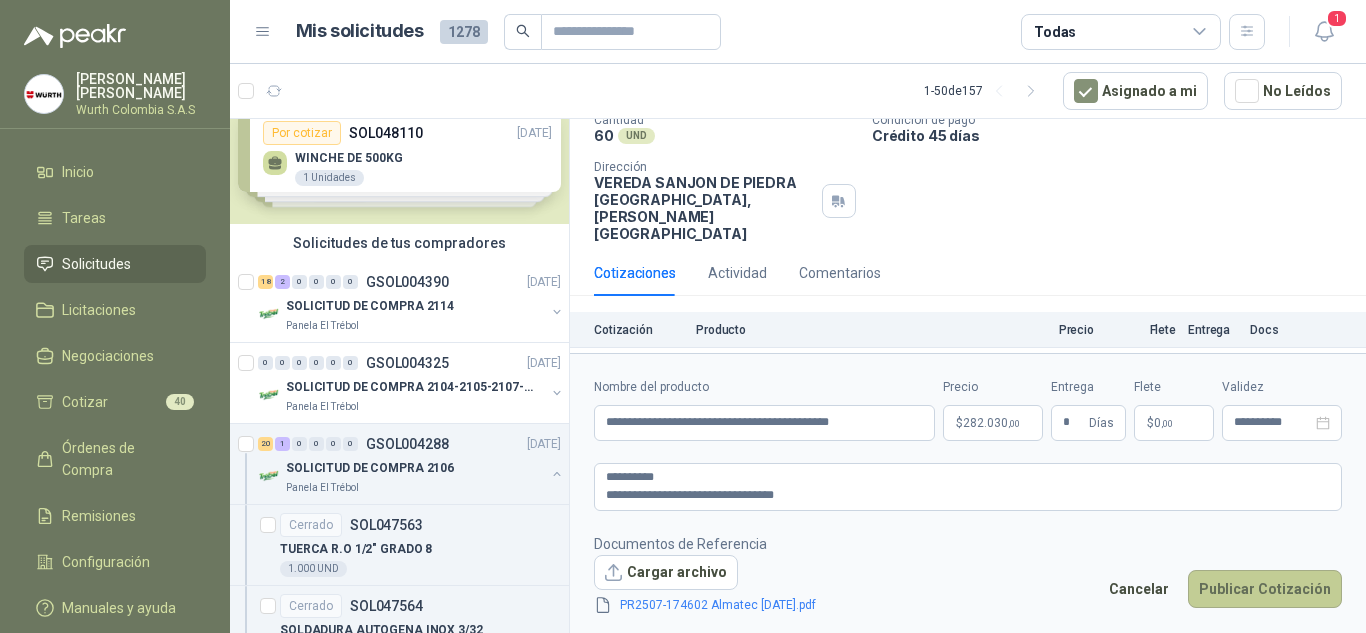 click on "Publicar Cotización" at bounding box center [1265, 589] 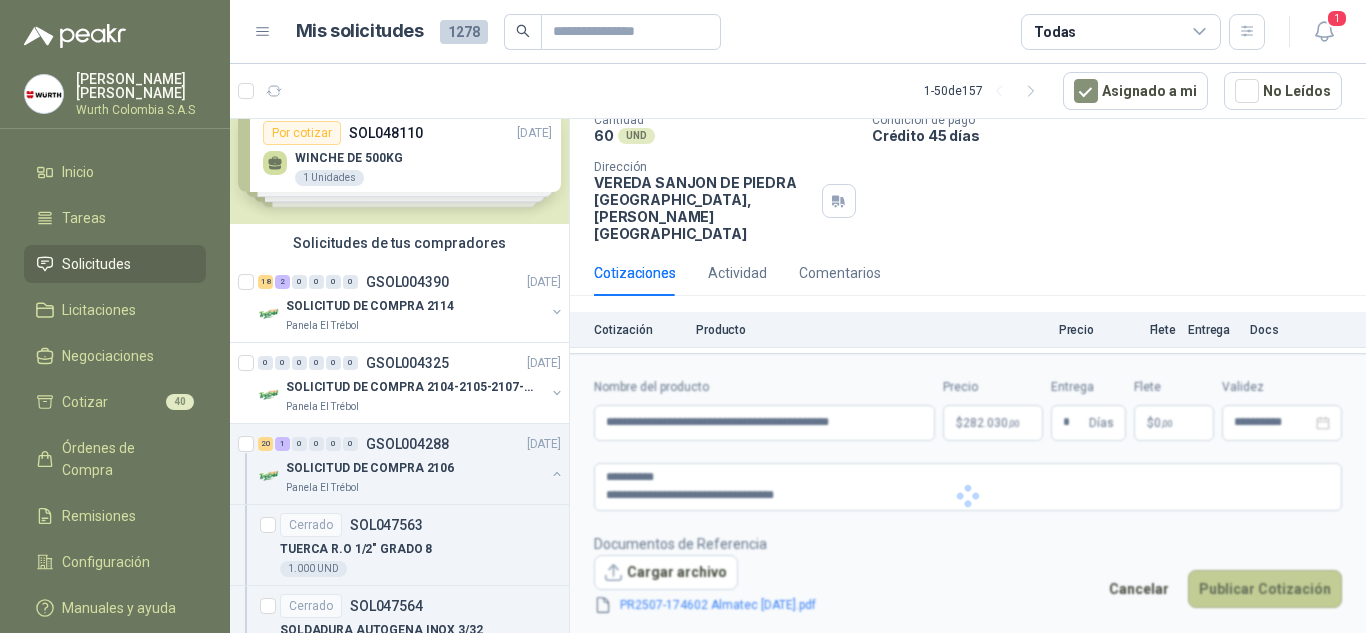 scroll, scrollTop: 0, scrollLeft: 0, axis: both 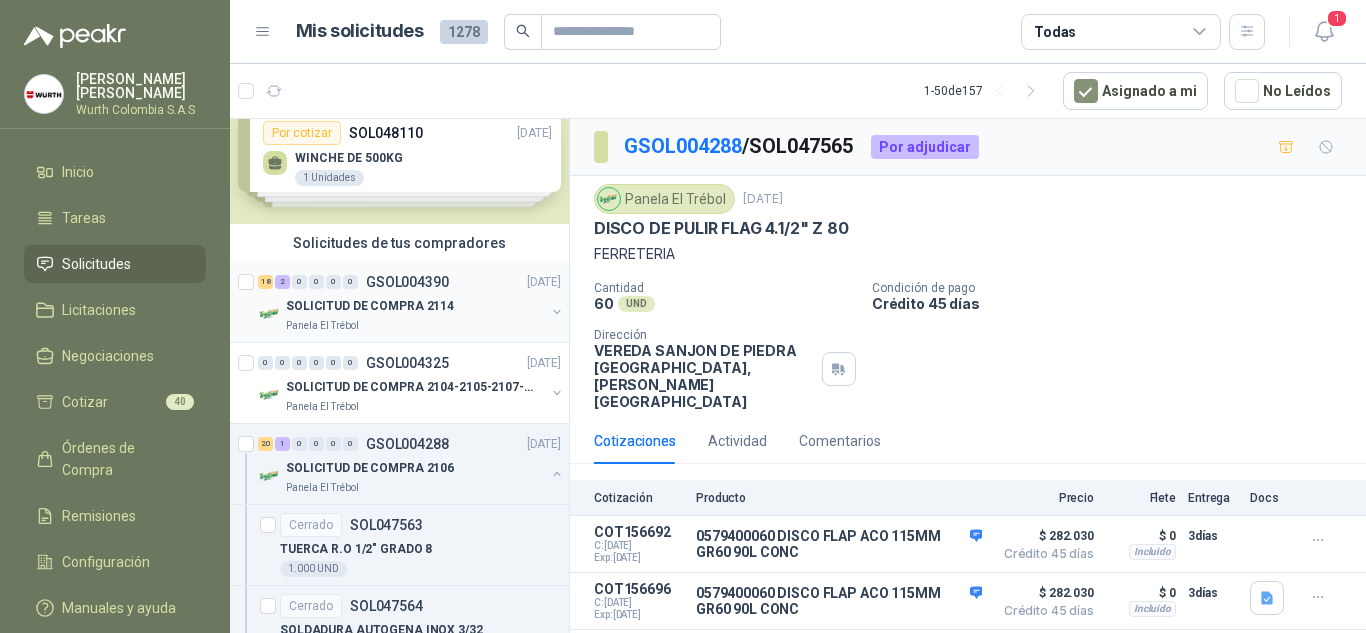 click on "Panela El Trébol" at bounding box center [322, 326] 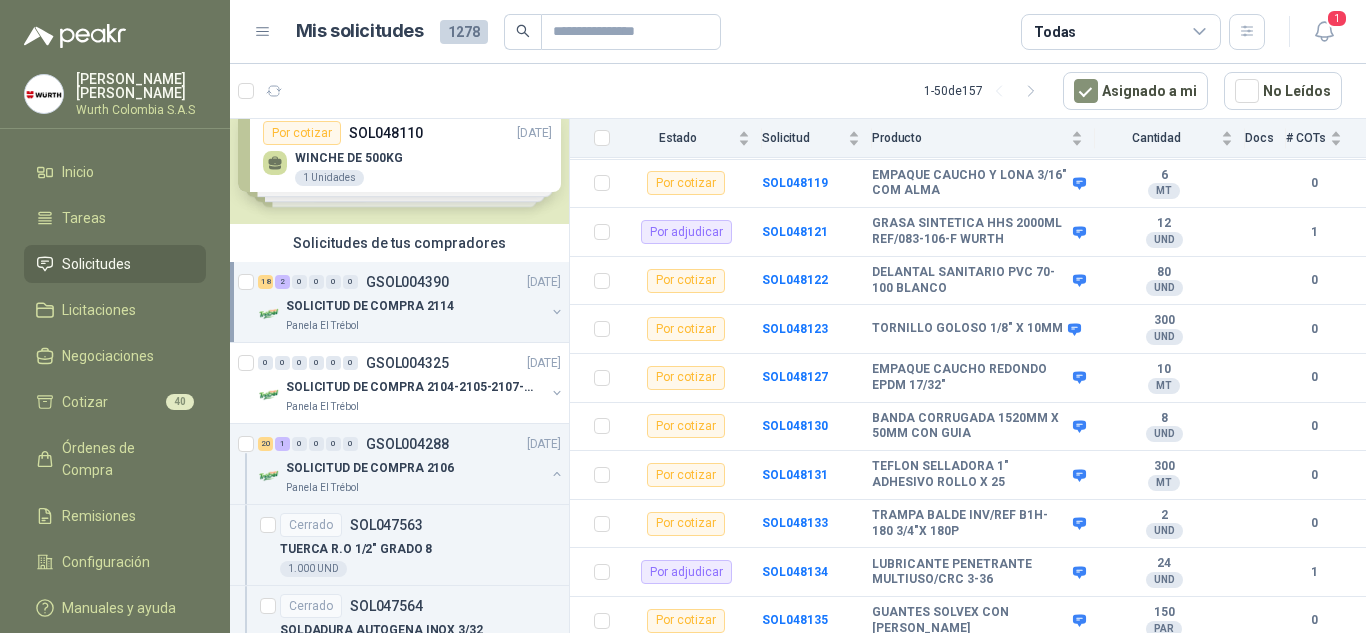 scroll, scrollTop: 358, scrollLeft: 0, axis: vertical 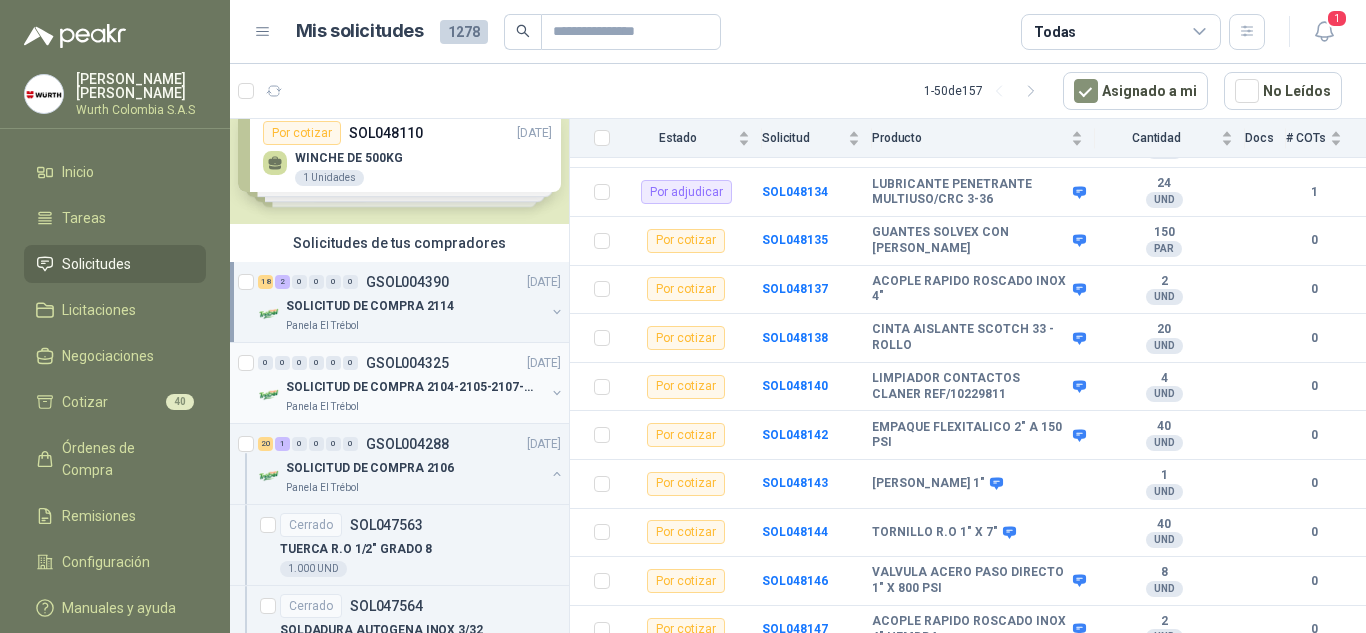 click on "Panela El Trébol" at bounding box center [415, 407] 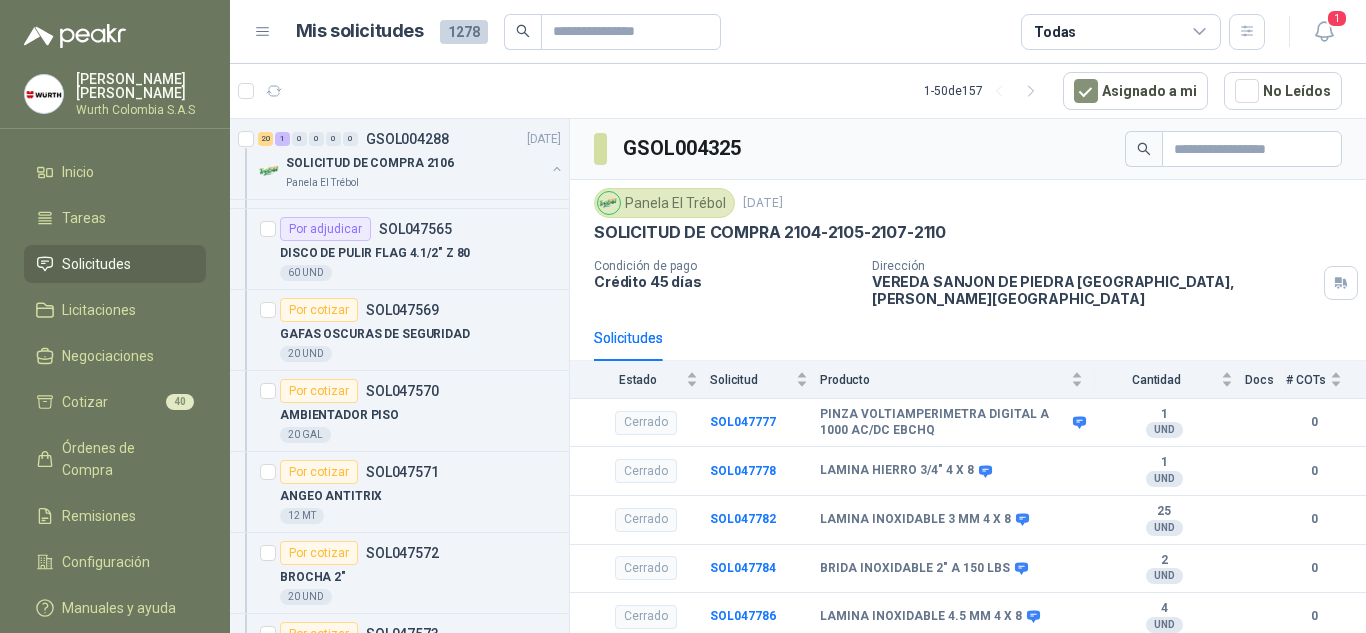 scroll, scrollTop: 484, scrollLeft: 0, axis: vertical 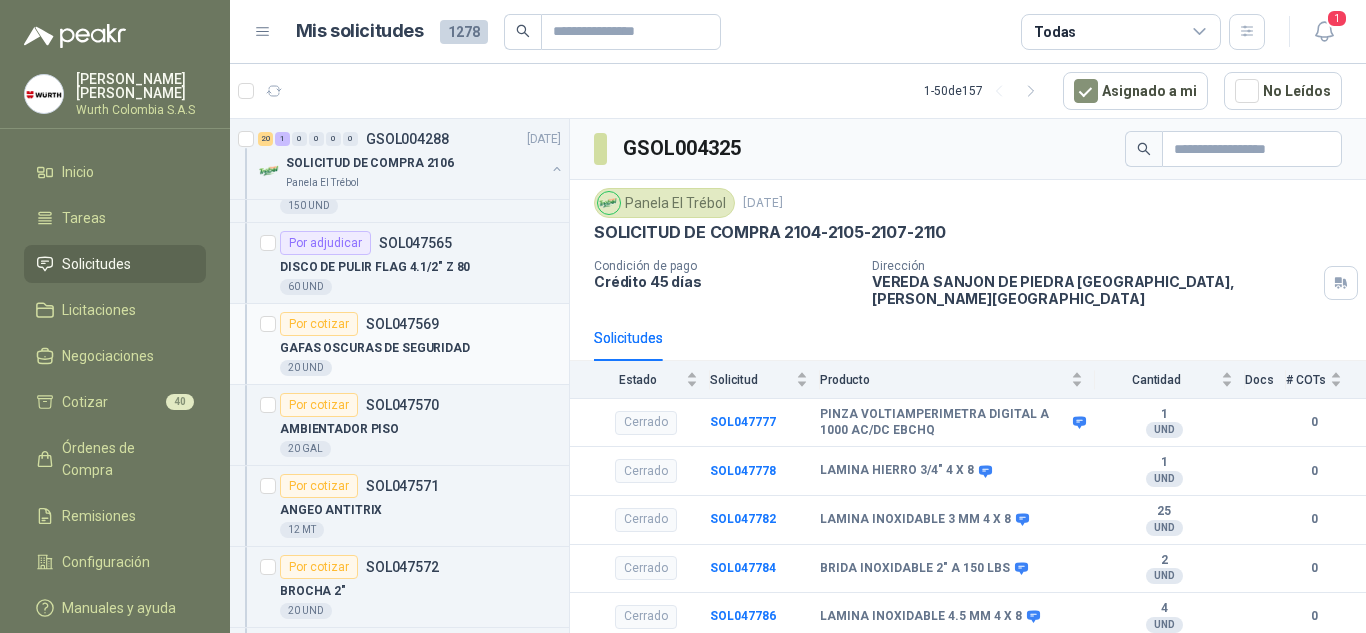 click on "Por cotizar SOL047569" at bounding box center [420, 324] 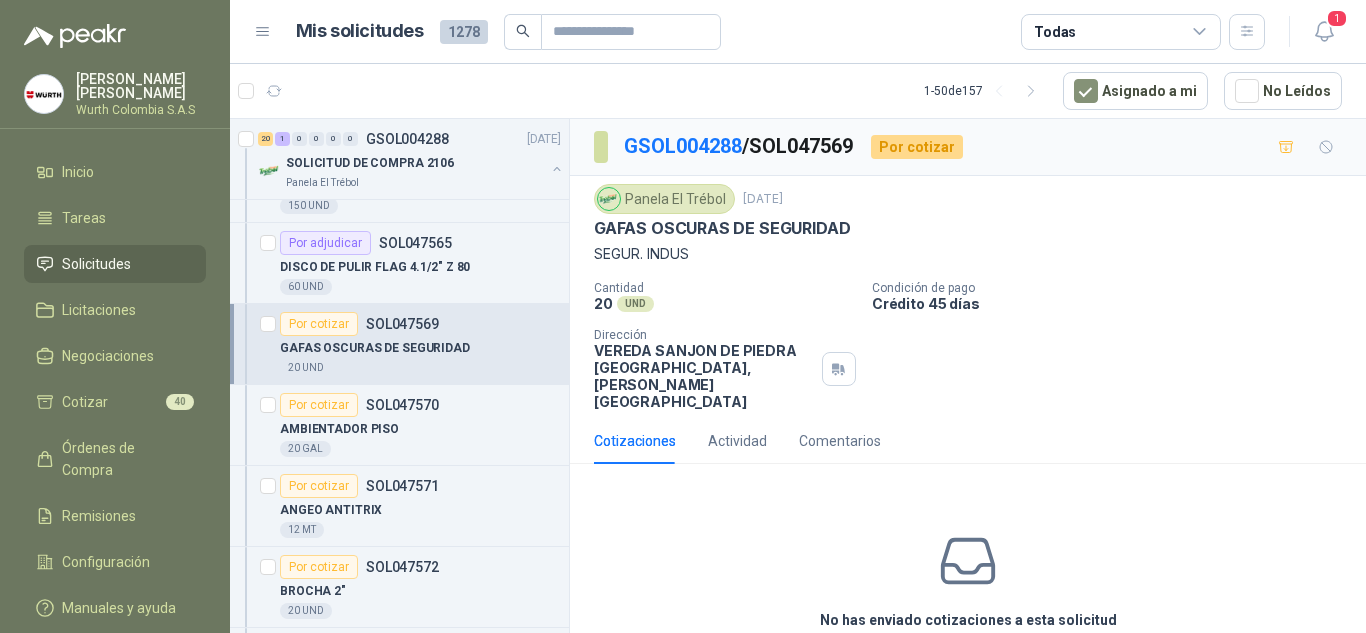 click 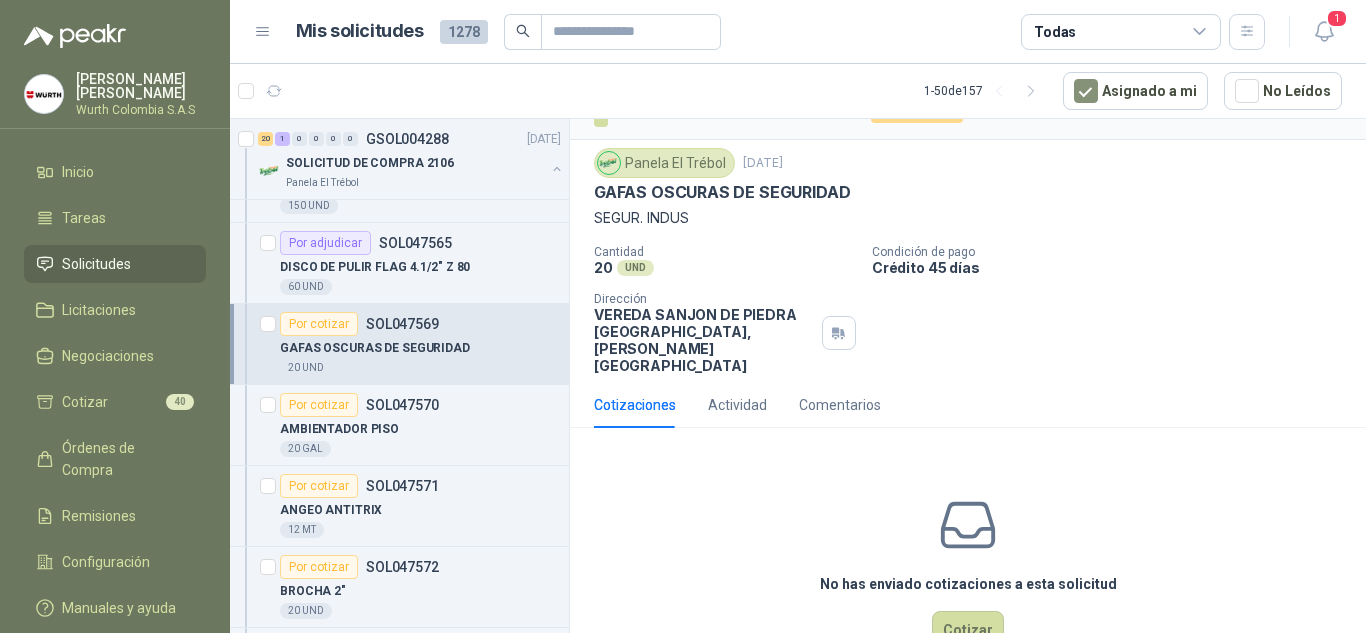 scroll, scrollTop: 39, scrollLeft: 0, axis: vertical 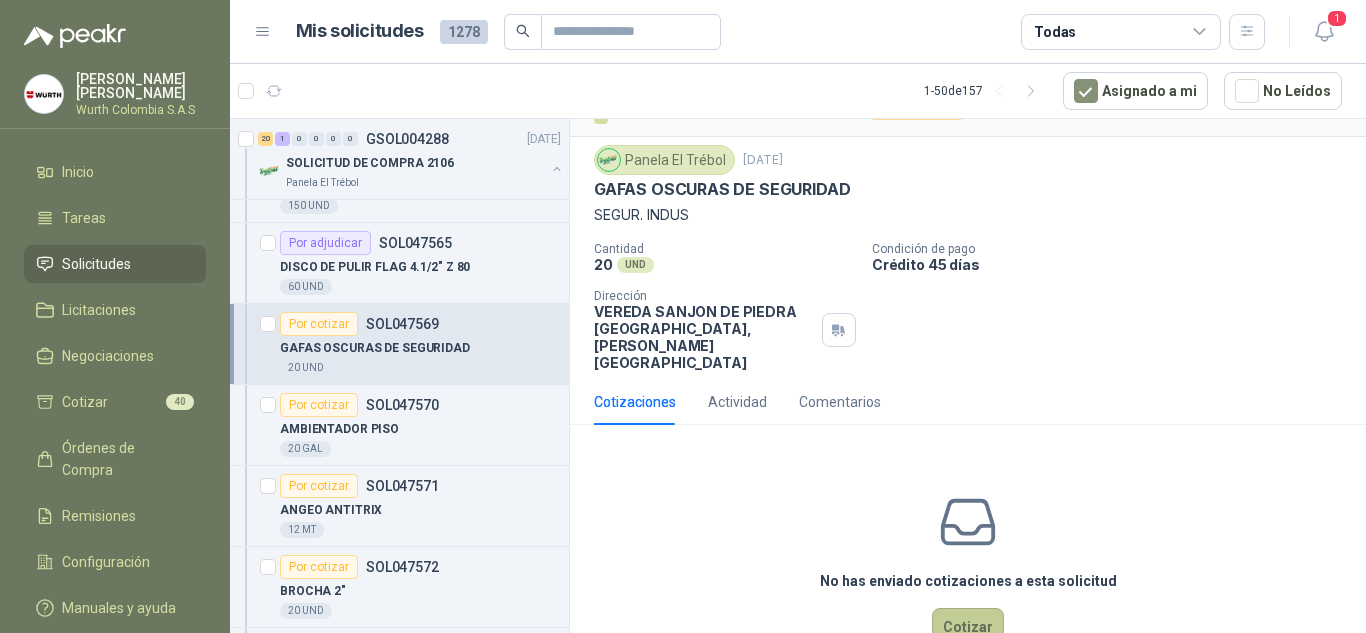 click on "Cotizar" at bounding box center [968, 627] 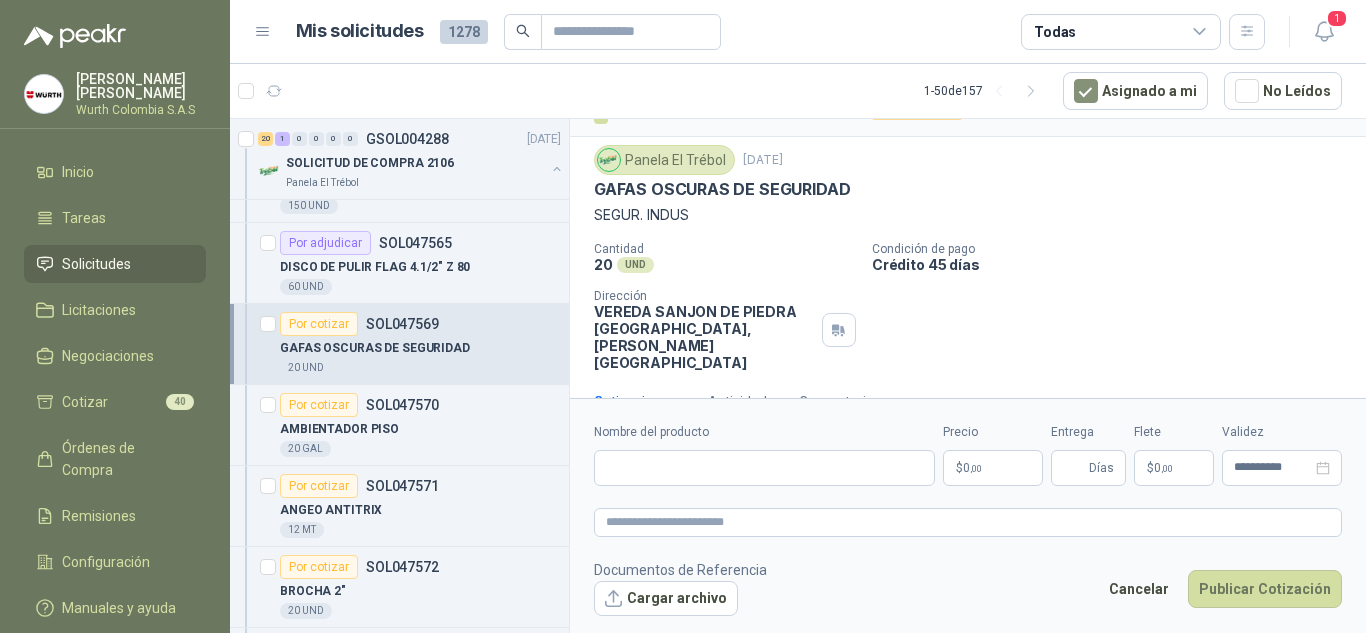 type 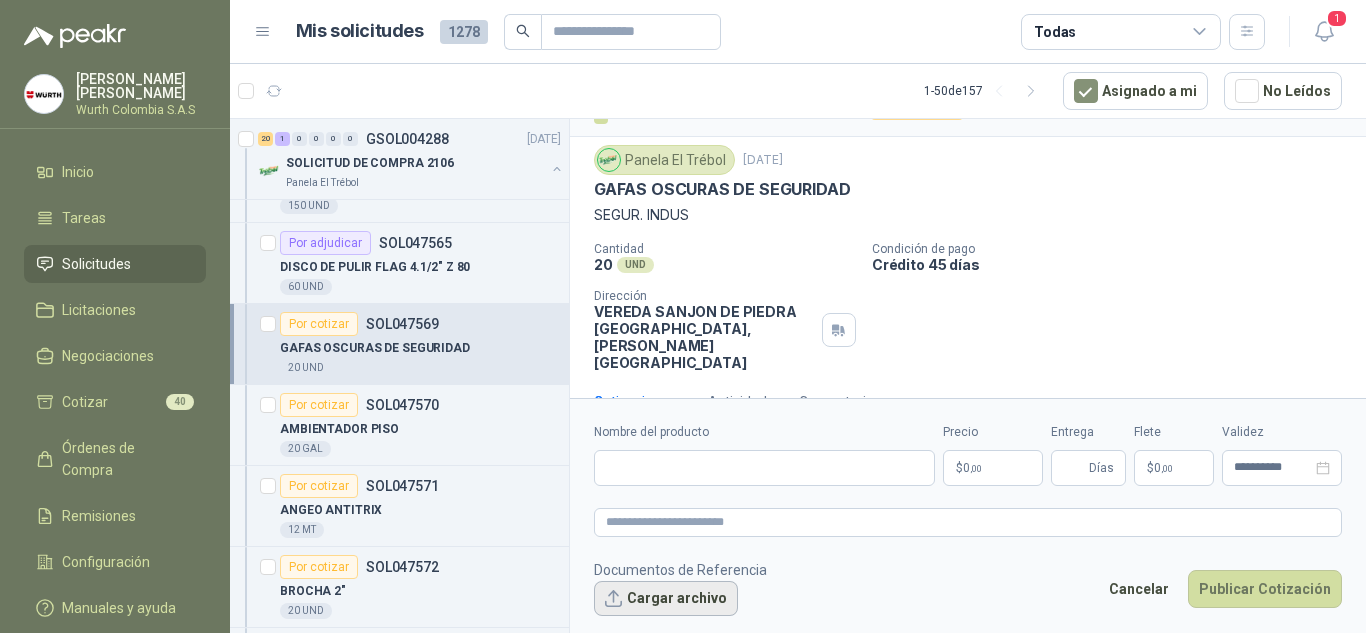 click on "Cargar archivo" at bounding box center (666, 599) 